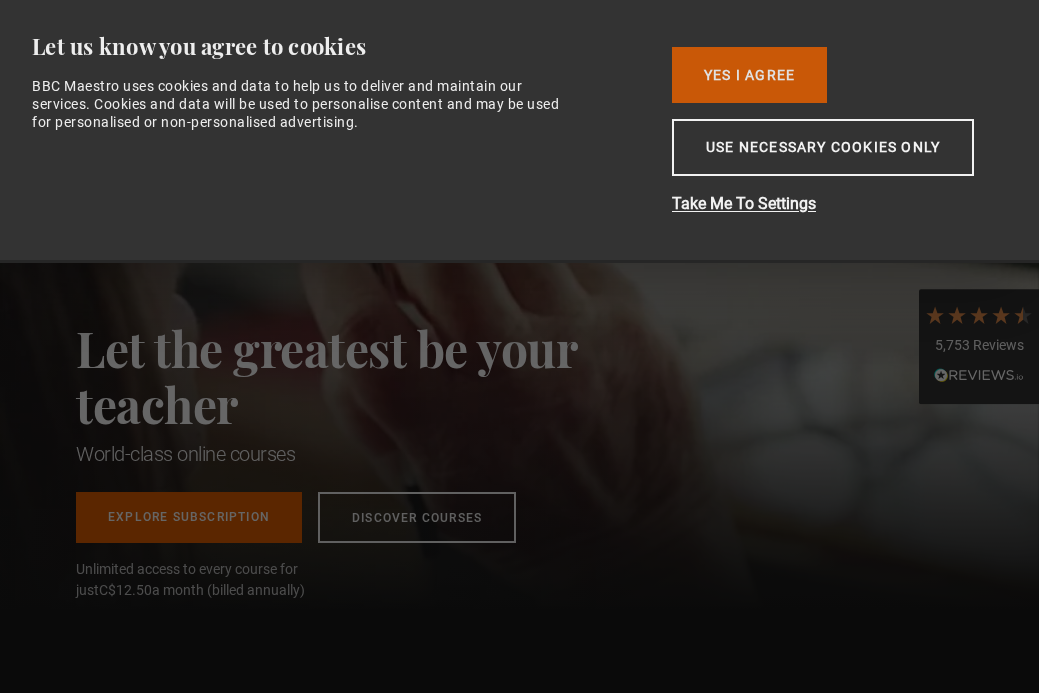 scroll, scrollTop: 0, scrollLeft: 0, axis: both 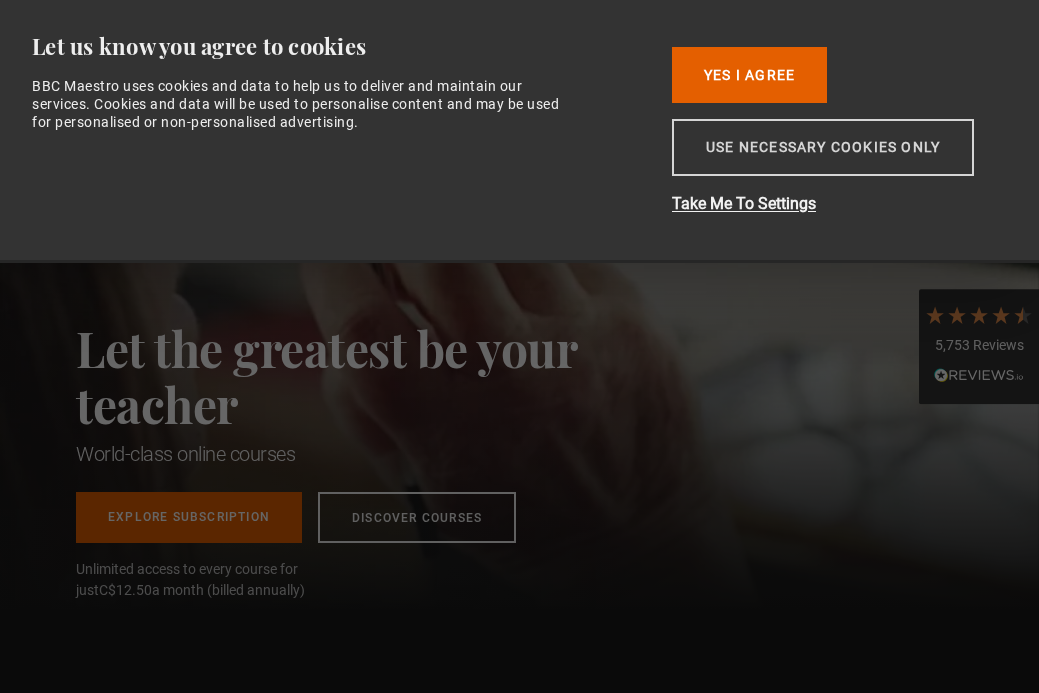 click on "Use necessary cookies only" at bounding box center [823, 147] 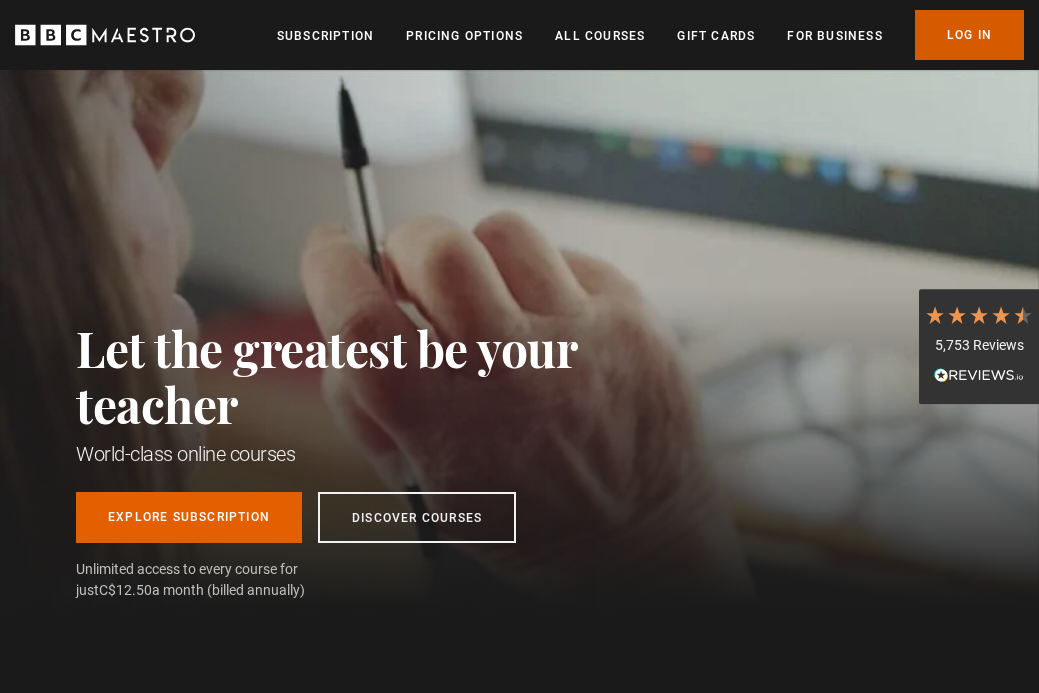 click on "Log In" at bounding box center [969, 35] 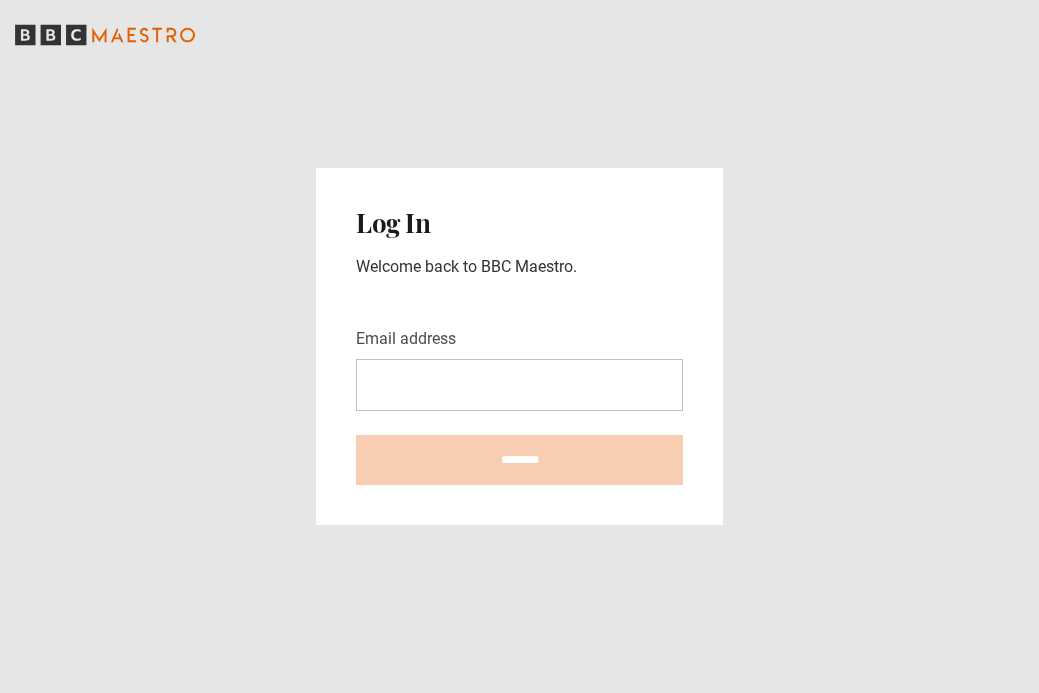 scroll, scrollTop: 0, scrollLeft: 0, axis: both 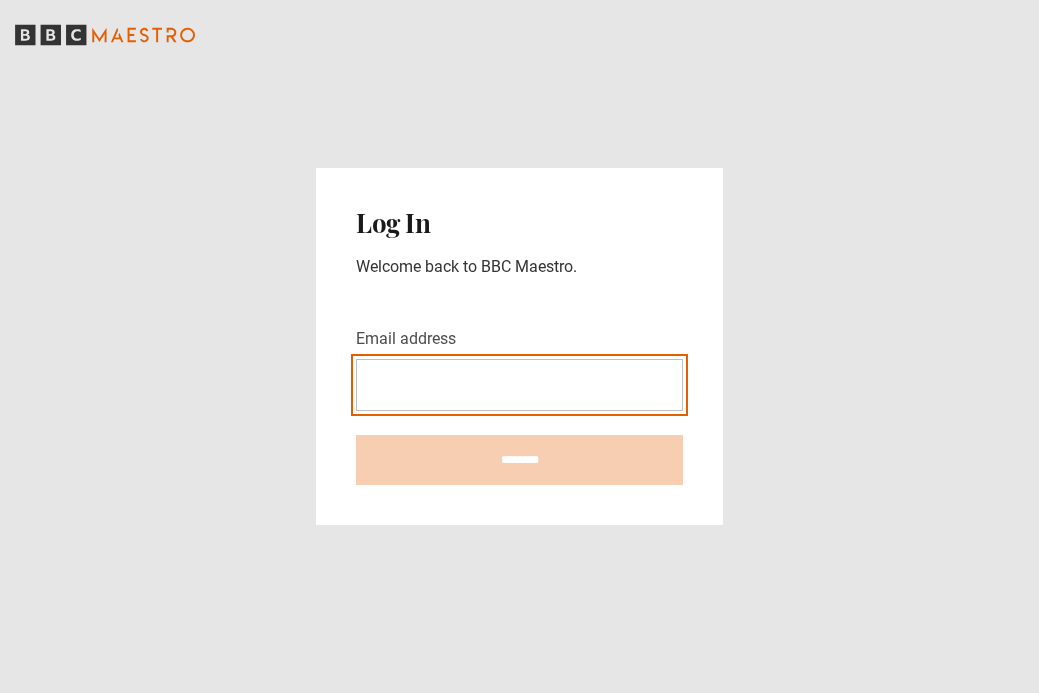 type on "**********" 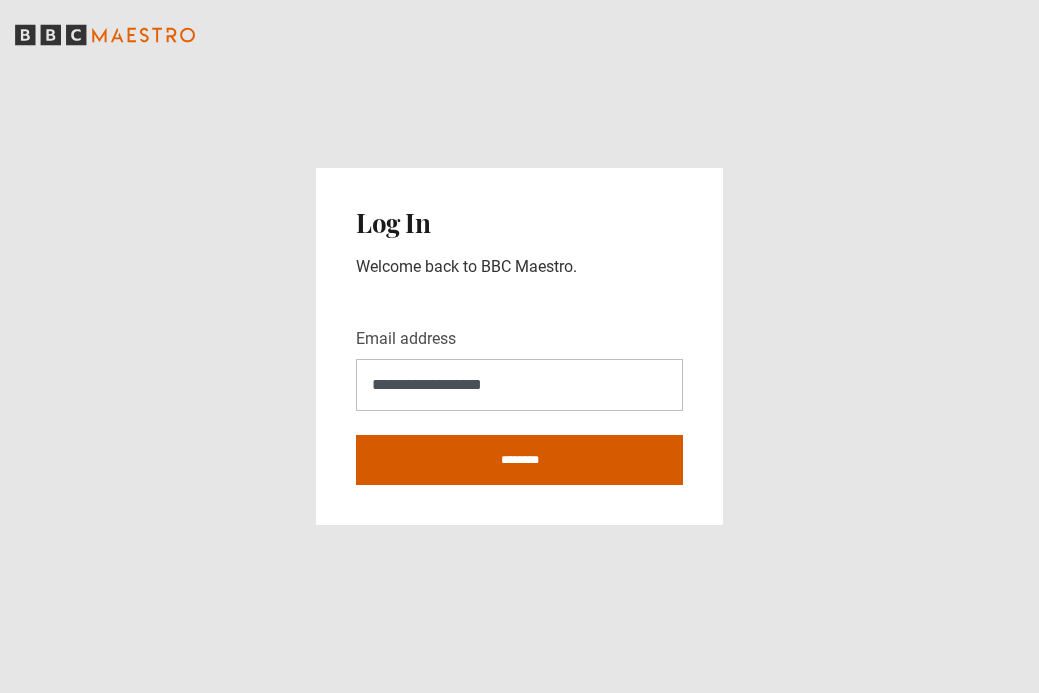click on "********" at bounding box center [519, 460] 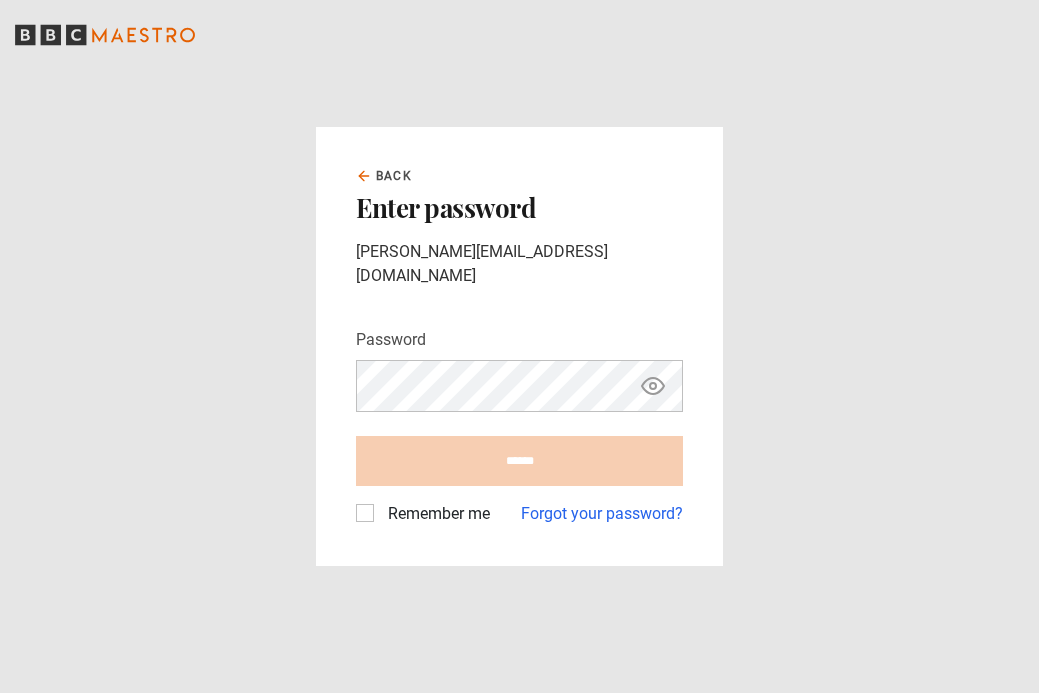 scroll, scrollTop: 0, scrollLeft: 0, axis: both 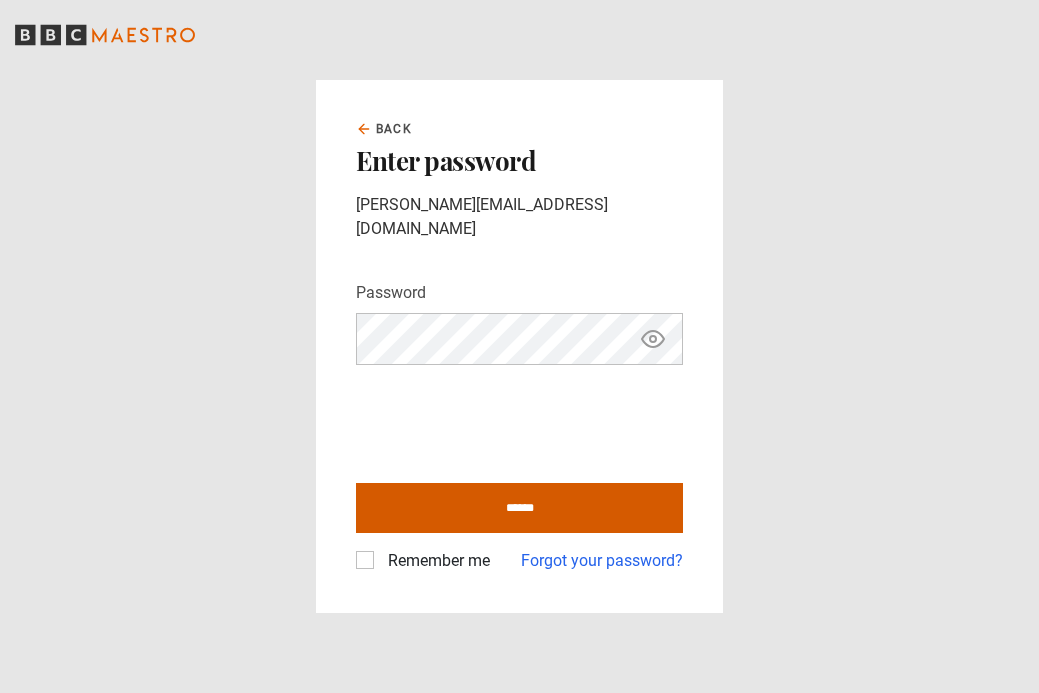 click on "******" at bounding box center [519, 508] 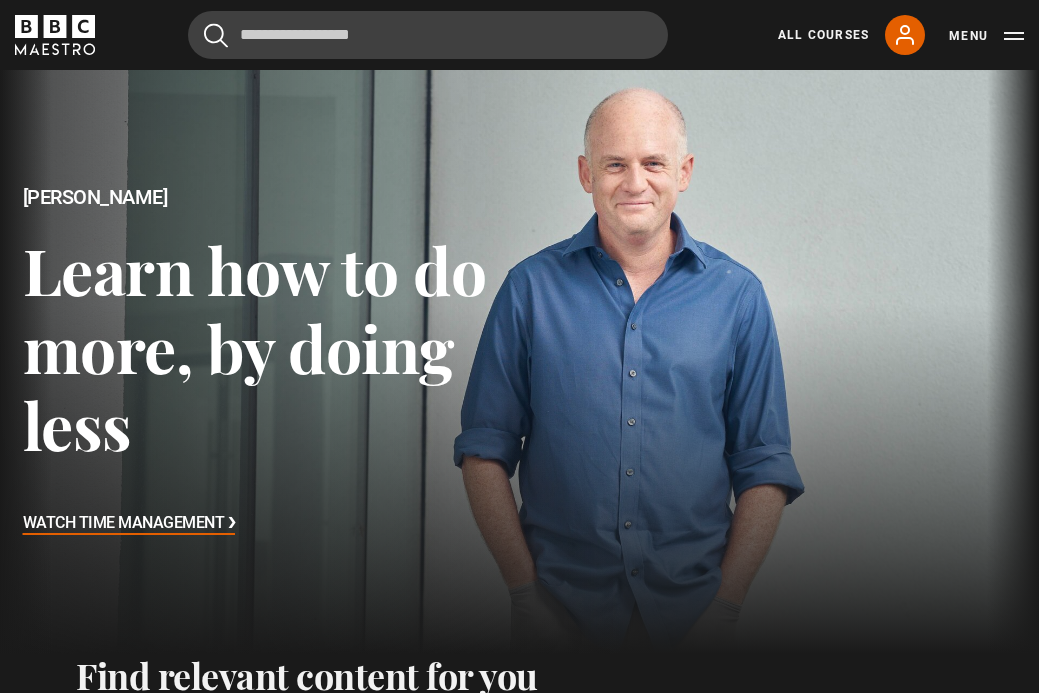 scroll, scrollTop: 574, scrollLeft: 0, axis: vertical 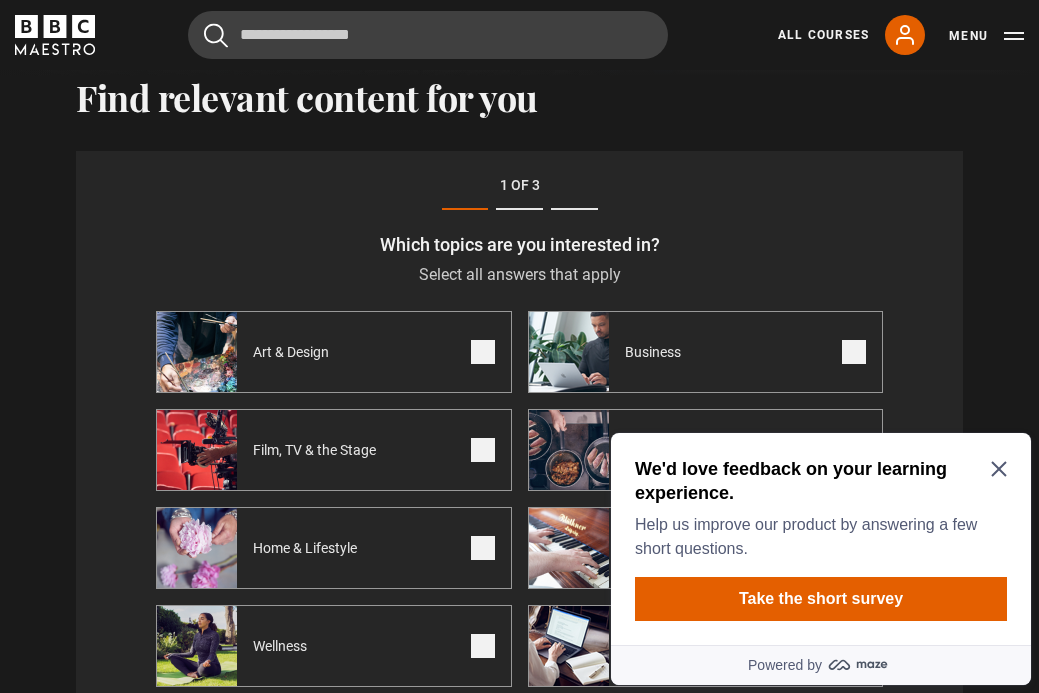 click 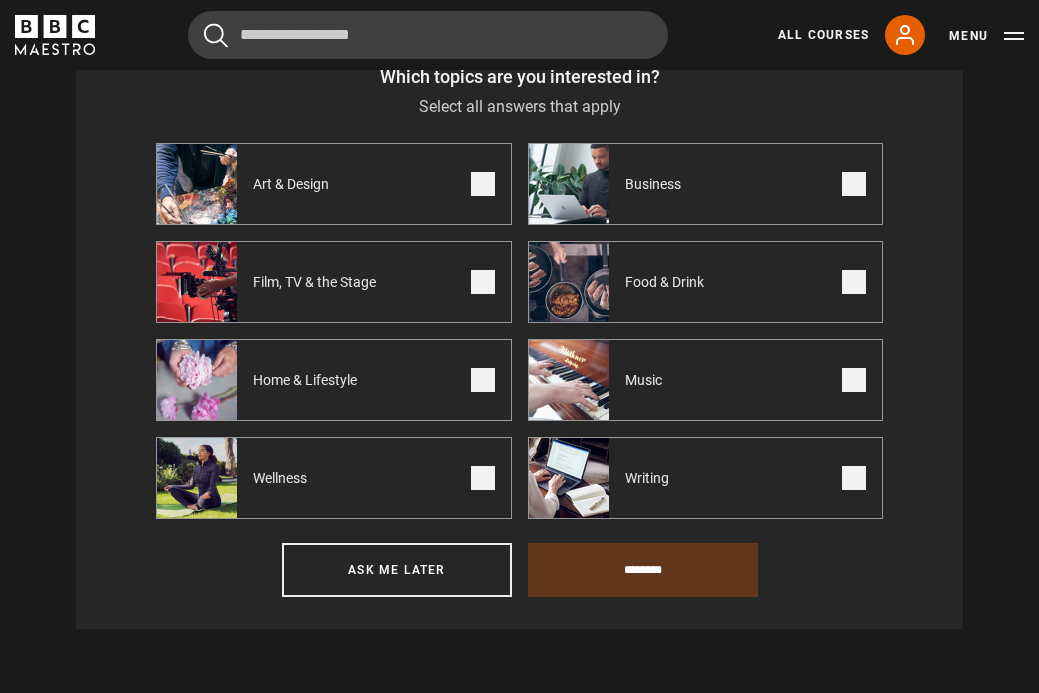 scroll, scrollTop: 749, scrollLeft: 0, axis: vertical 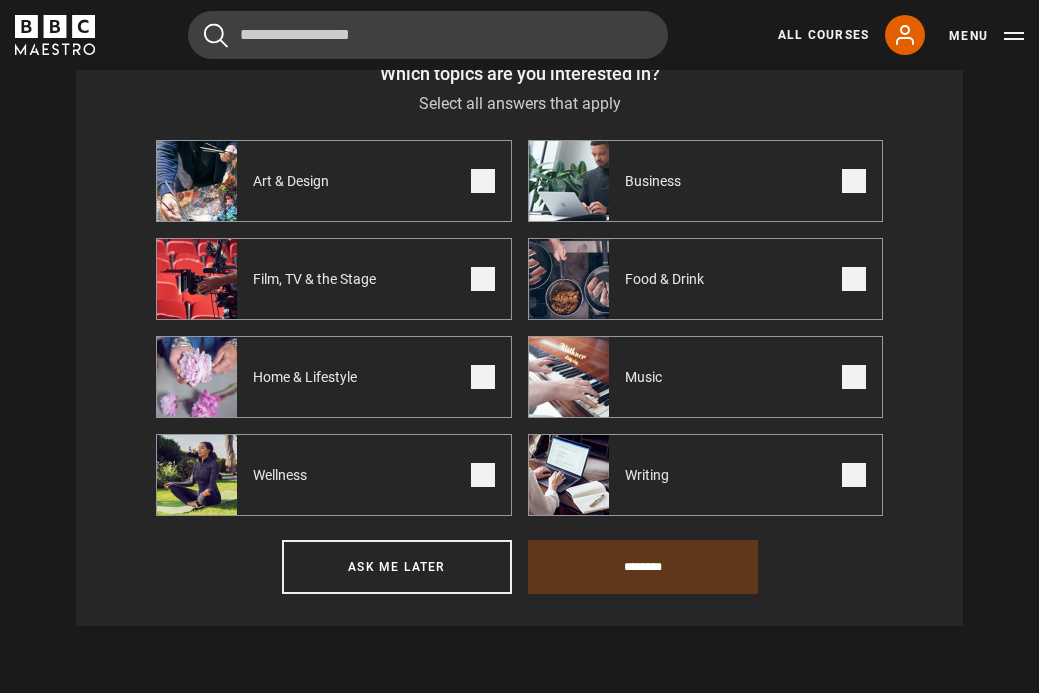 click at bounding box center (854, 279) 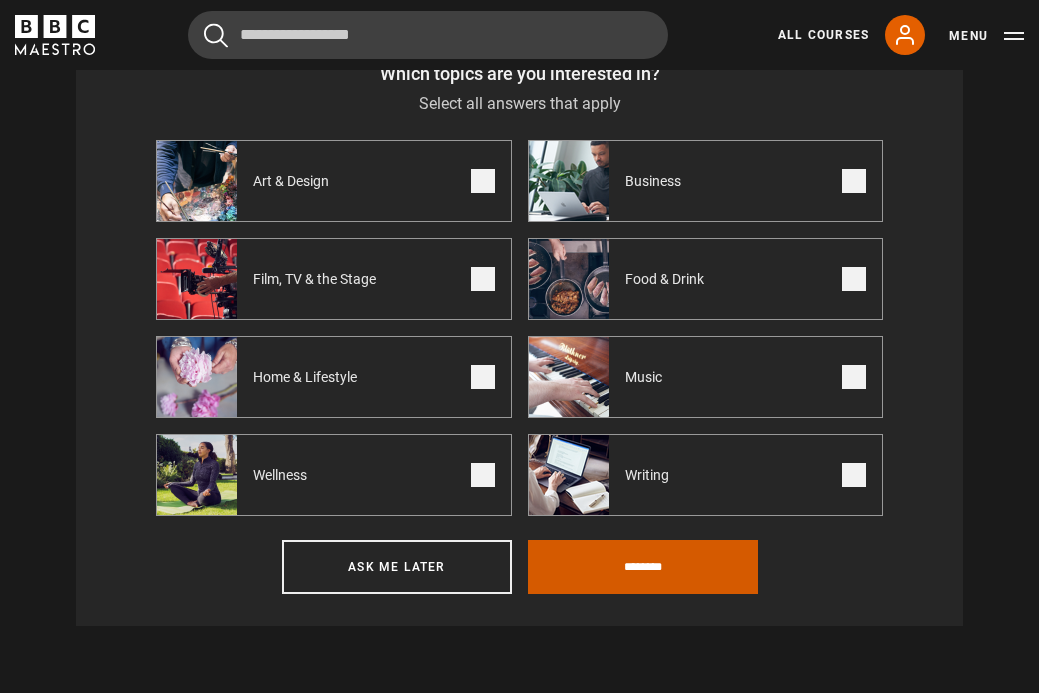 click on "********" at bounding box center [643, 567] 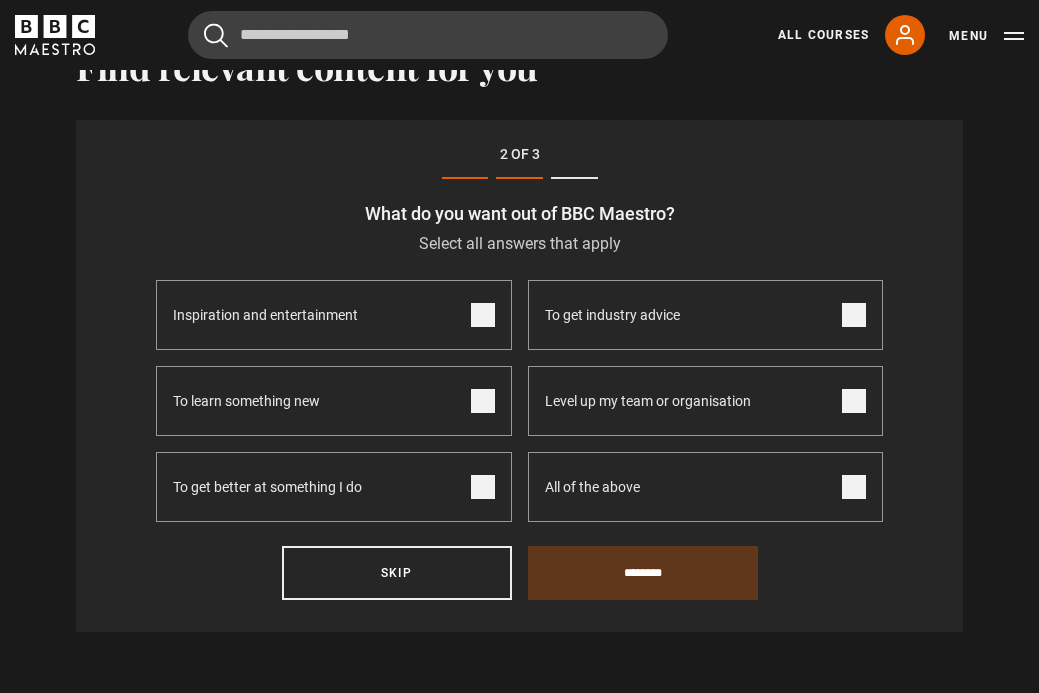 scroll, scrollTop: 578, scrollLeft: 0, axis: vertical 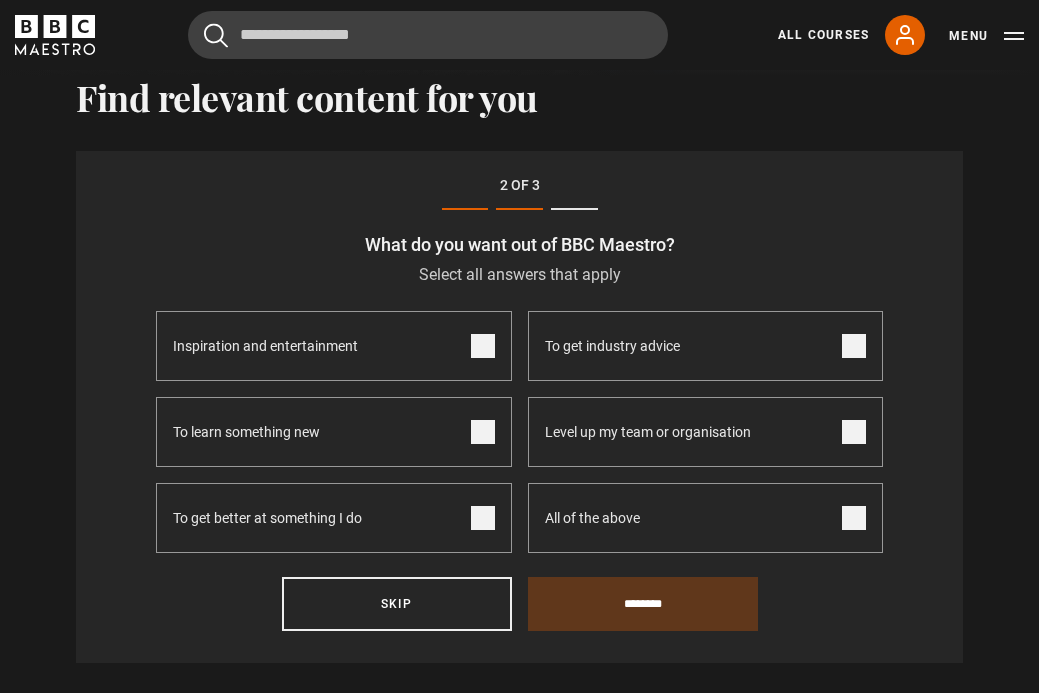 click at bounding box center (483, 518) 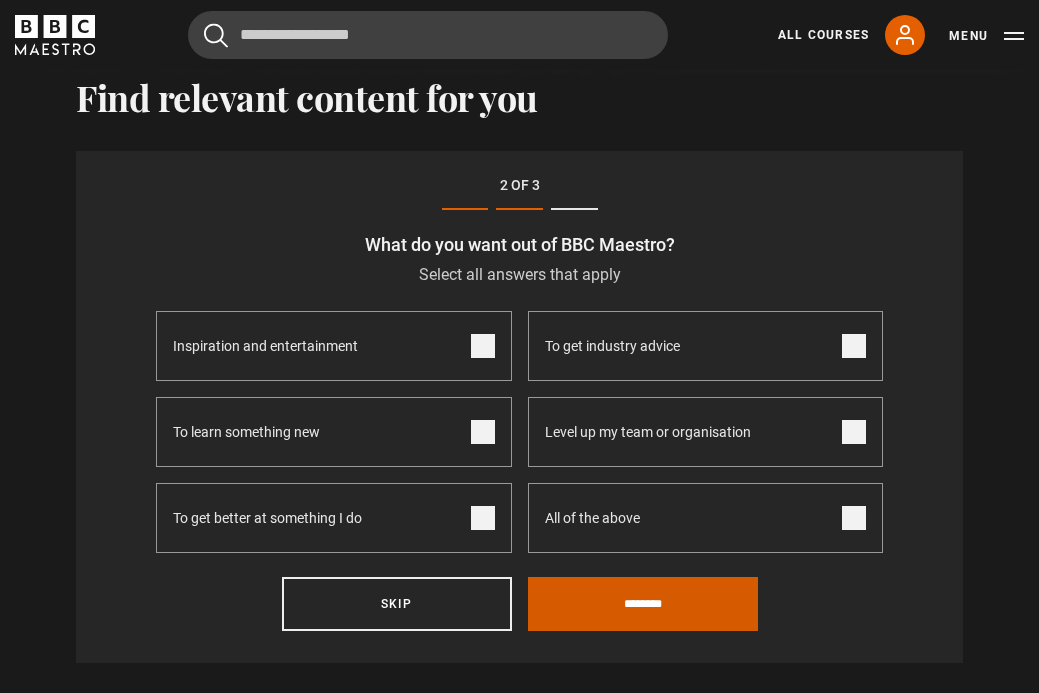 click on "********" at bounding box center [643, 604] 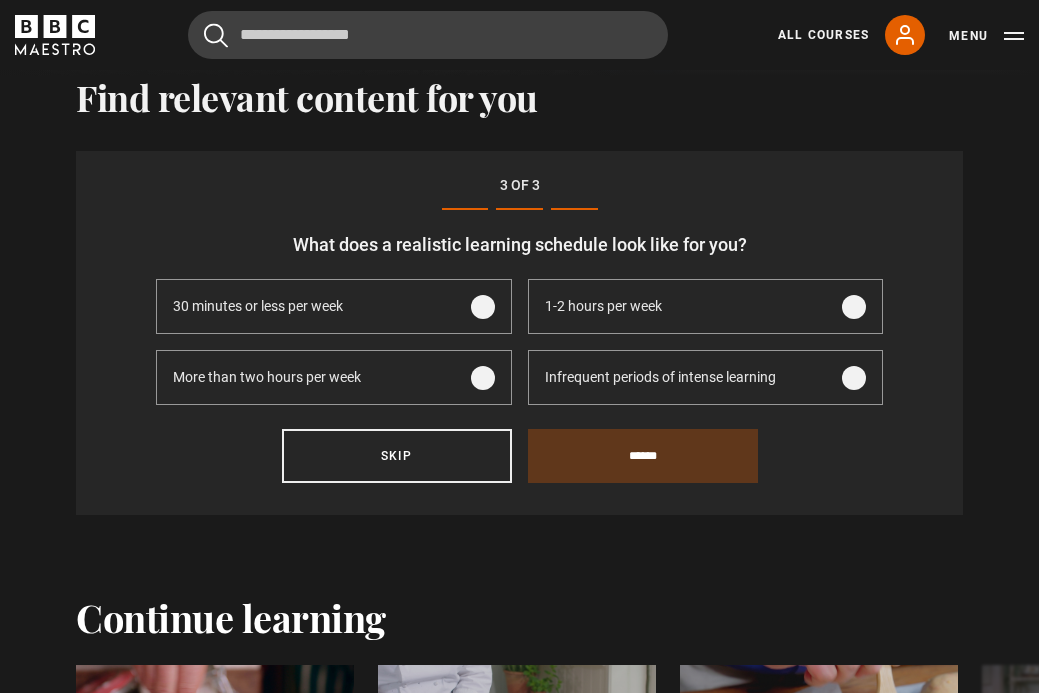 click on "Infrequent periods of intense learning" at bounding box center (706, 377) 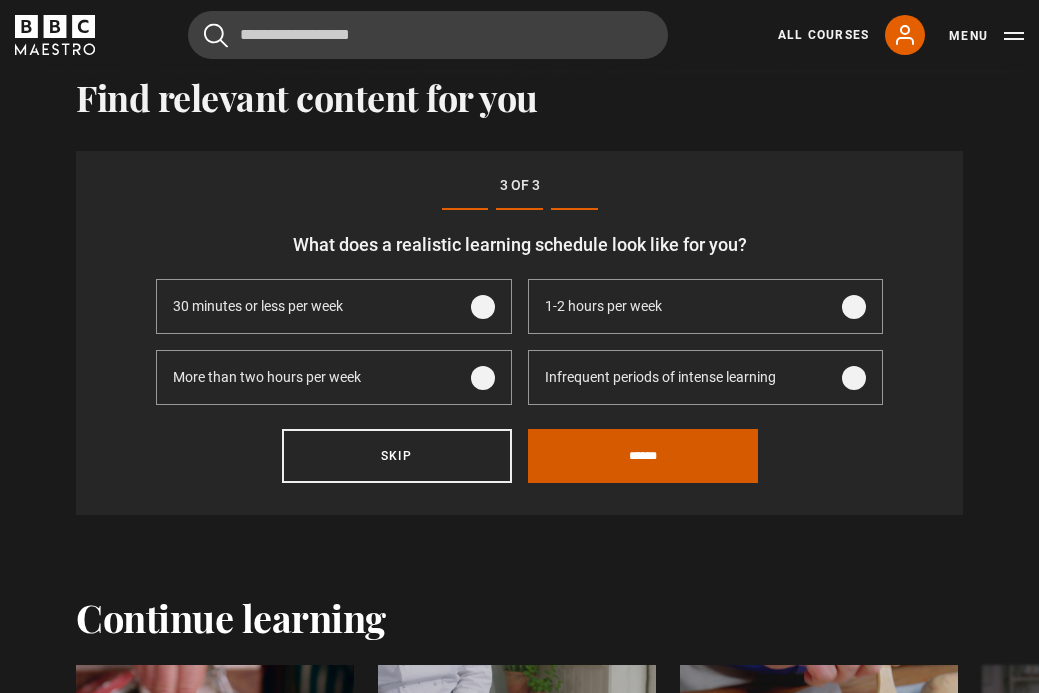 click on "******" at bounding box center [643, 456] 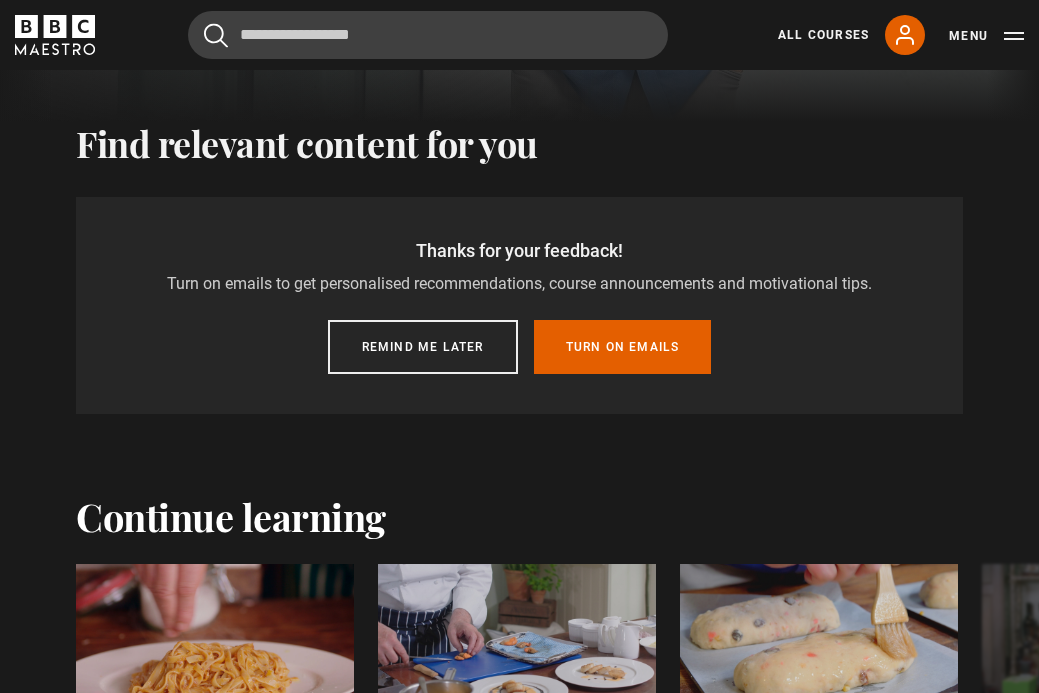 scroll, scrollTop: 504, scrollLeft: 0, axis: vertical 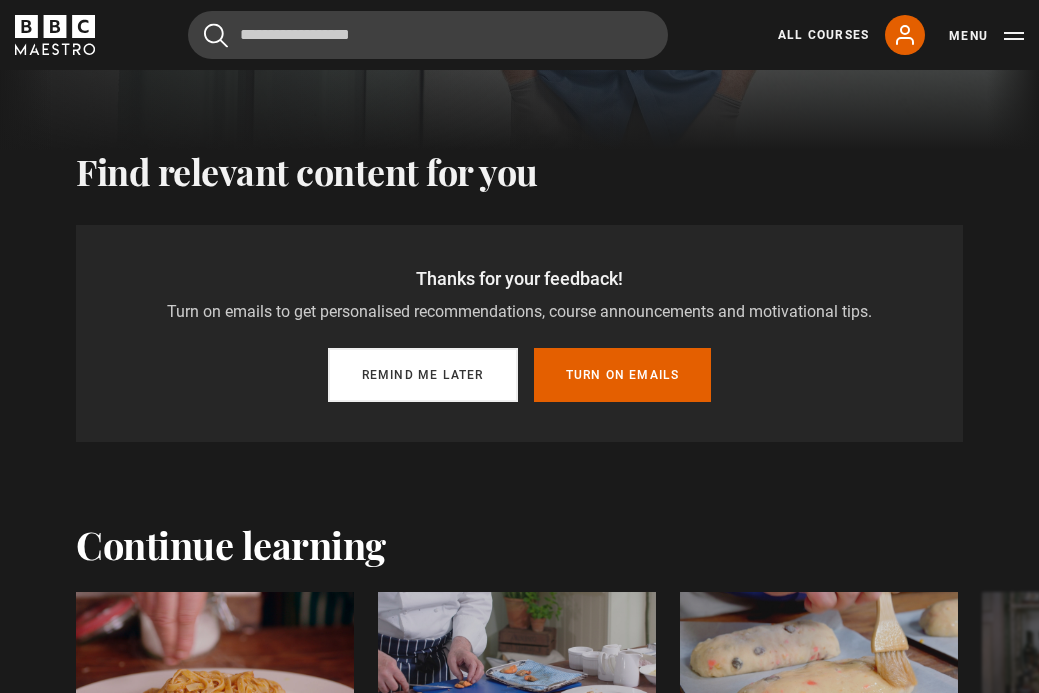 click on "Remind me later" at bounding box center (423, 375) 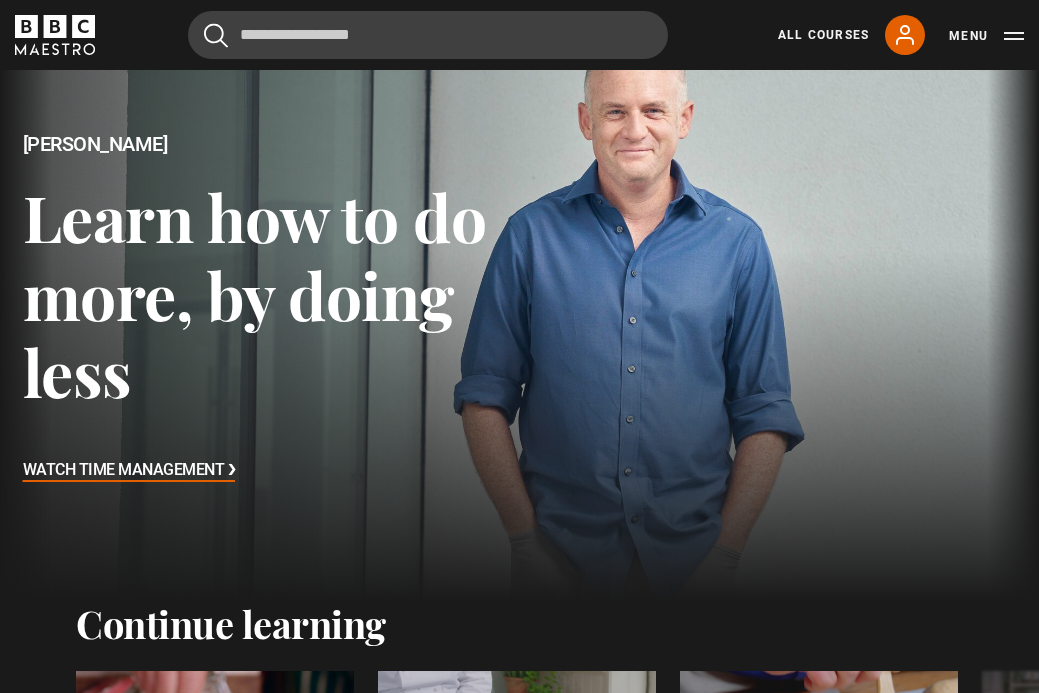 scroll, scrollTop: 0, scrollLeft: 0, axis: both 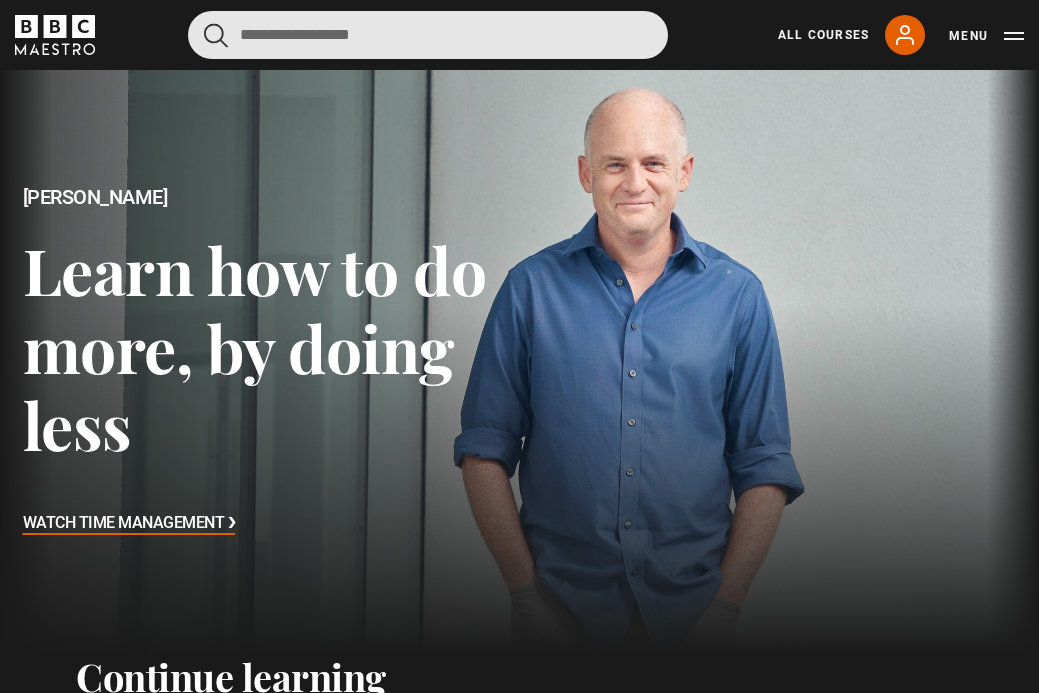 click at bounding box center (428, 35) 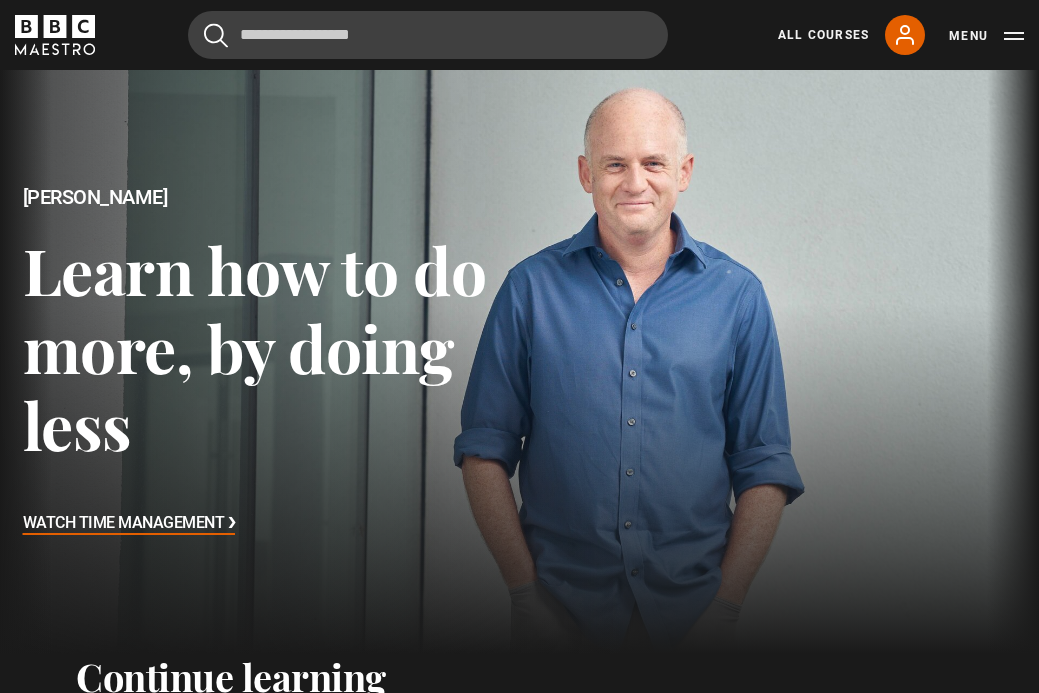 click 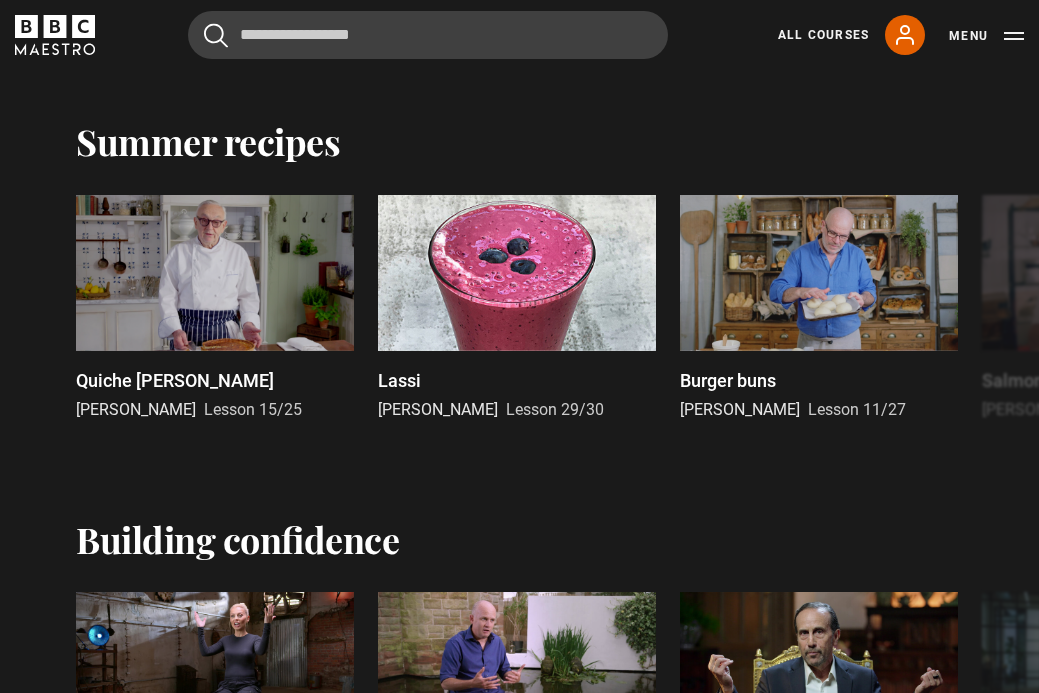 scroll, scrollTop: 2798, scrollLeft: 0, axis: vertical 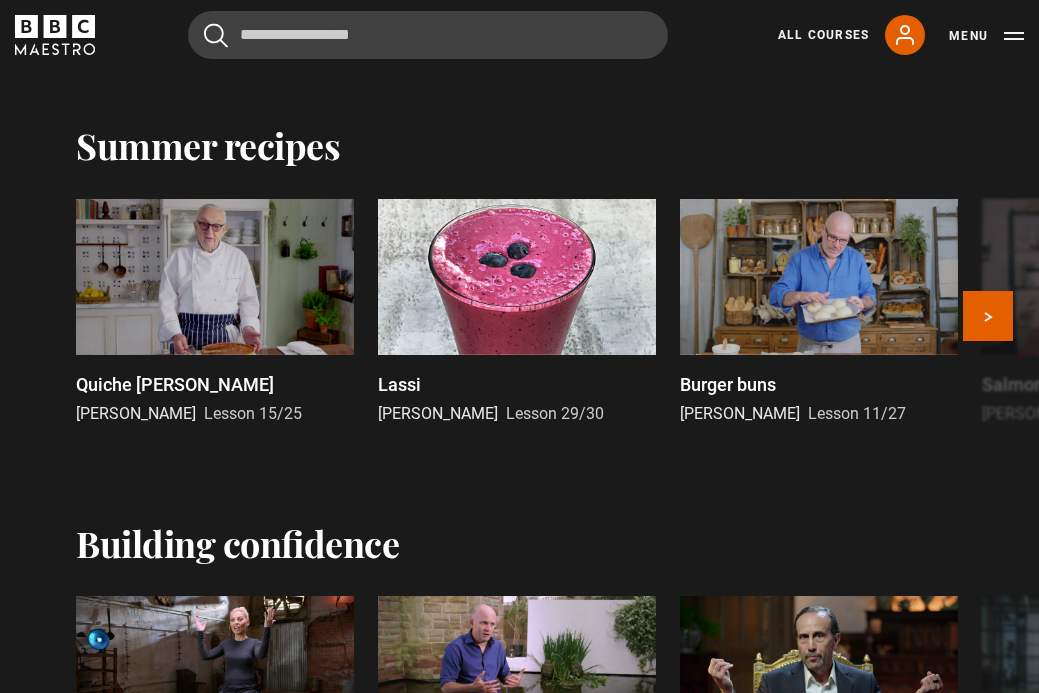click at bounding box center [819, 277] 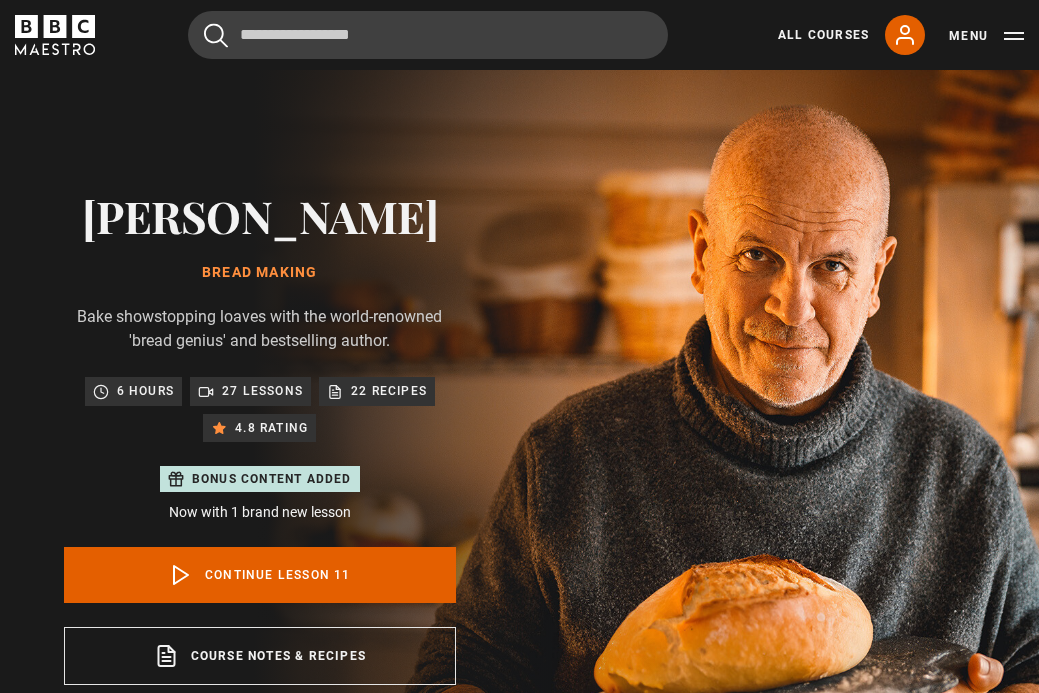 scroll, scrollTop: 804, scrollLeft: 0, axis: vertical 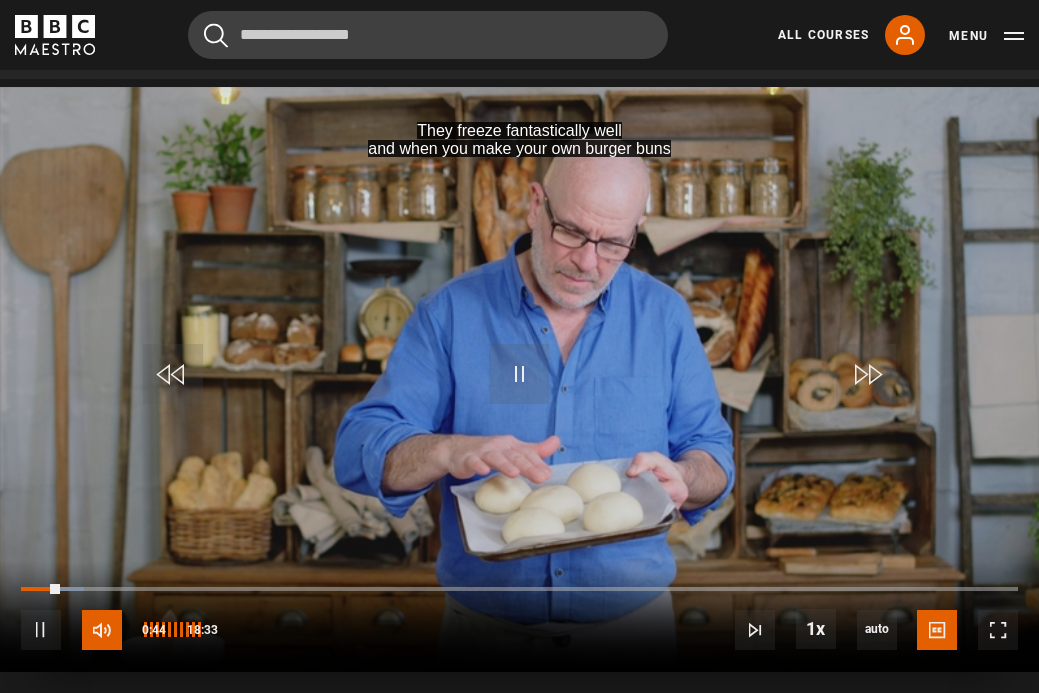 click at bounding box center (102, 630) 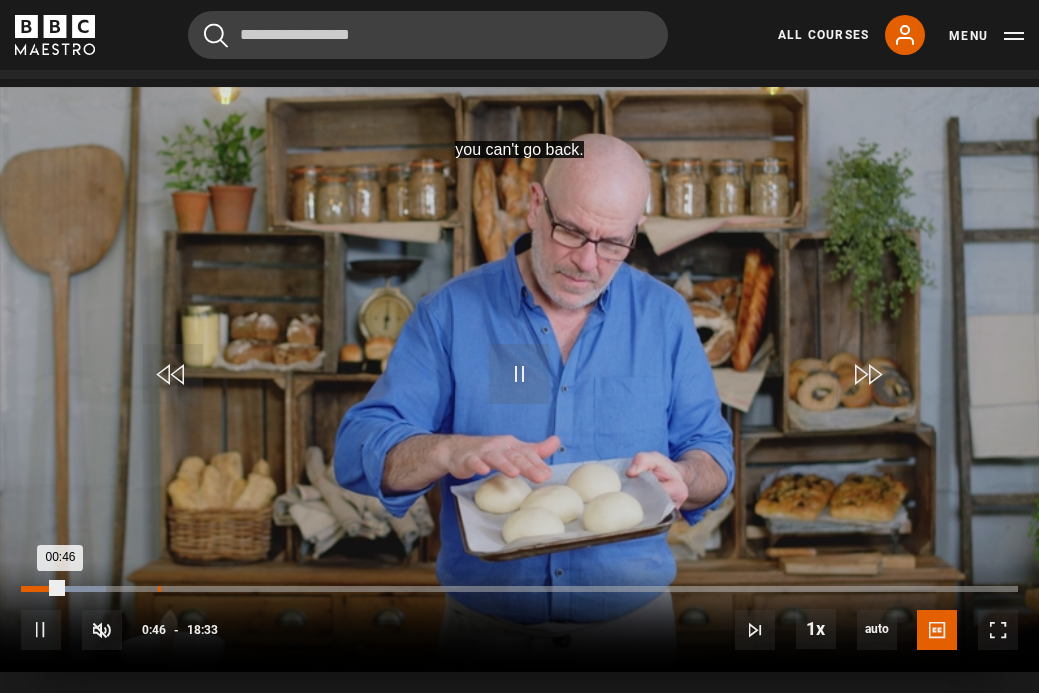 click on "Loaded :  8.54% 02:32 00:46" at bounding box center (519, 589) 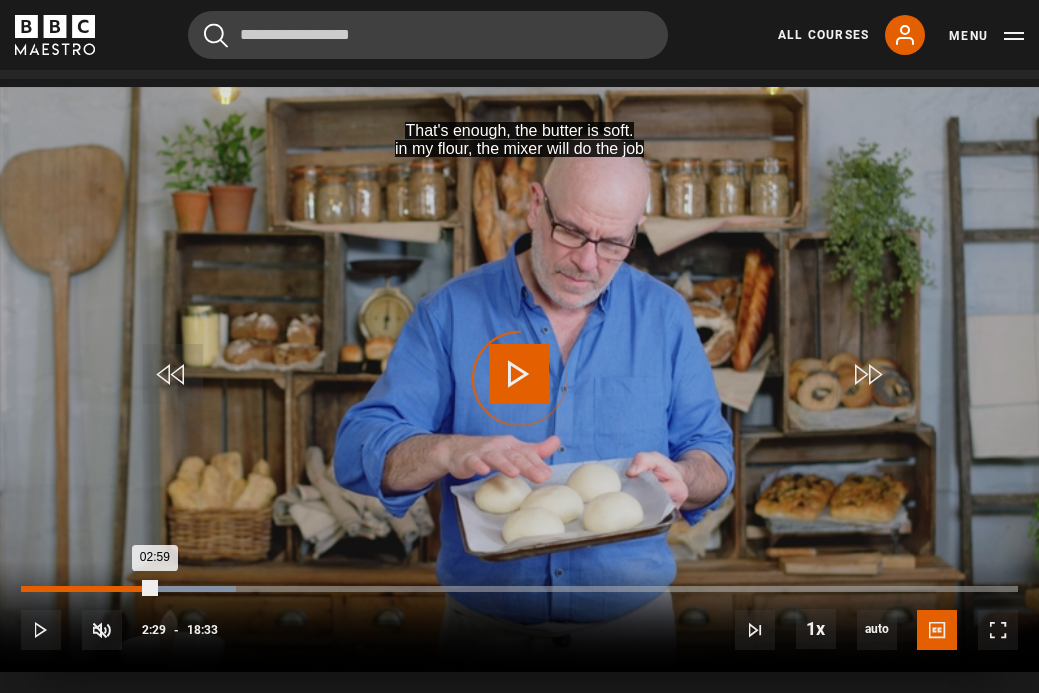 click on "Loaded :  21.56% 02:28 02:59" at bounding box center (519, 589) 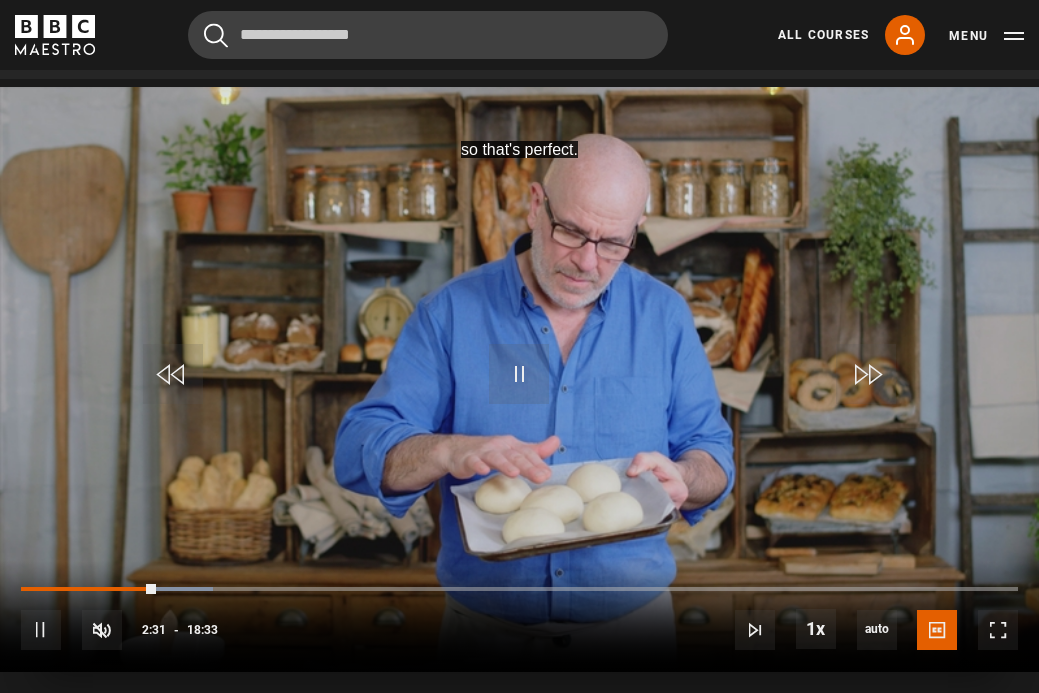 click on "10s Skip Back 10 seconds Pause 10s Skip Forward 10 seconds Loaded :  19.32% 02:19 02:31 Pause Unmute Current Time  2:31 - Duration  18:33
Richard Bertinet
Lesson 11
Burger buns
1x Playback Rate 2x 1.5x 1x , selected 0.5x auto Quality 360p 720p 1080p 2160p Auto , selected Captions captions off English  Captions , selected" at bounding box center [519, 616] 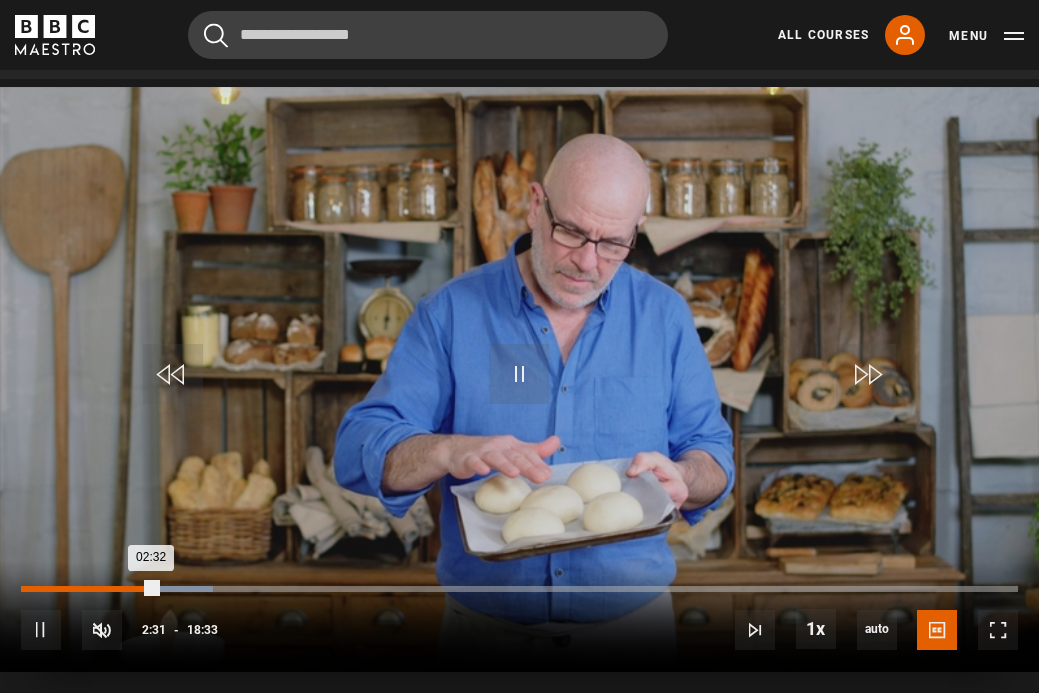 click on "01:34" at bounding box center [107, 589] 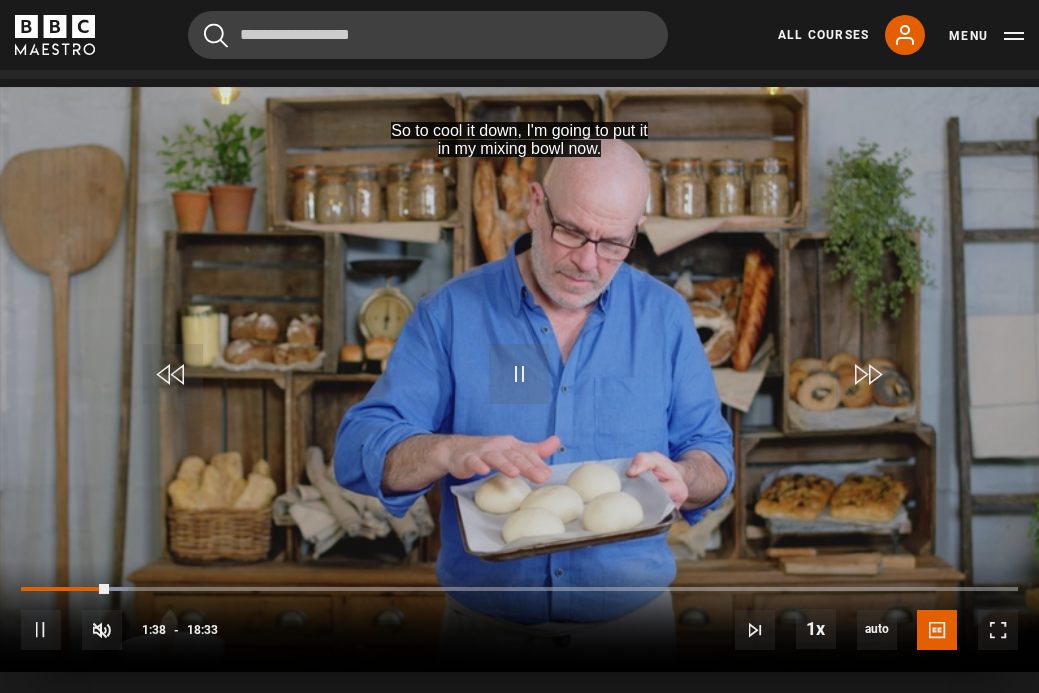 click on "10s Skip Back 10 seconds Pause 10s Skip Forward 10 seconds Loaded :  10.78% 01:17 01:38 Pause Unmute Current Time  1:38 - Duration  18:33
Richard Bertinet
Lesson 11
Burger buns
1x Playback Rate 2x 1.5x 1x , selected 0.5x auto Quality 360p 720p 1080p 2160p Auto , selected Captions captions off English  Captions , selected" at bounding box center (519, 616) 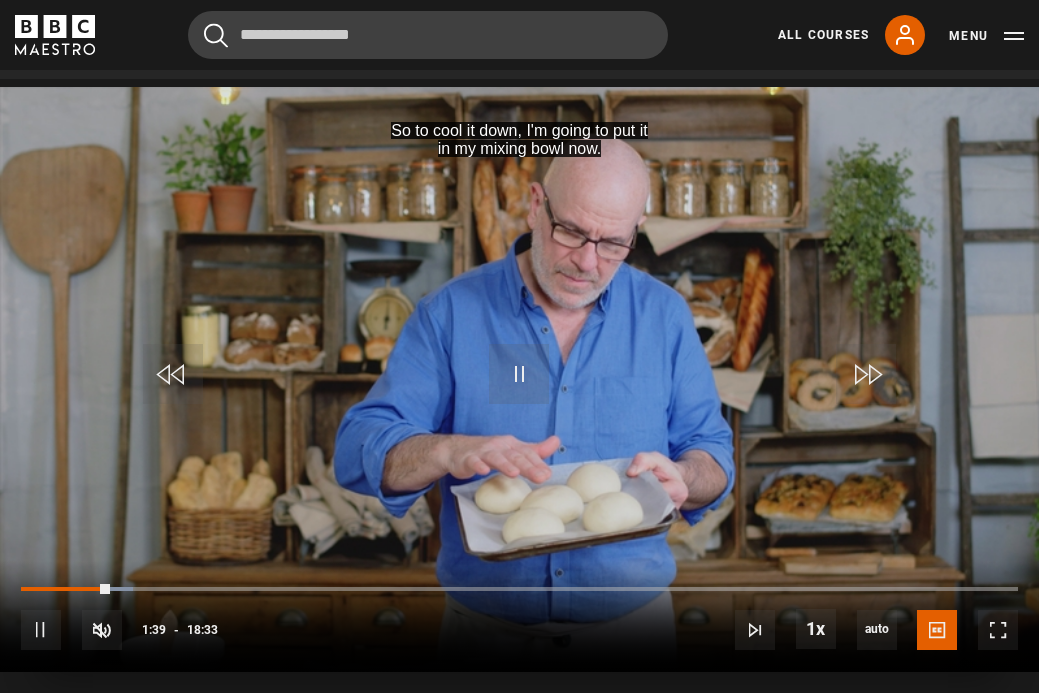 click on "10s Skip Back 10 seconds Pause 10s Skip Forward 10 seconds Loaded :  11.23% 01:17 01:39 Pause Unmute Current Time  1:39 - Duration  18:33
Richard Bertinet
Lesson 11
Burger buns
1x Playback Rate 2x 1.5x 1x , selected 0.5x auto Quality 360p 720p 1080p 2160p Auto , selected Captions captions off English  Captions , selected" at bounding box center (519, 616) 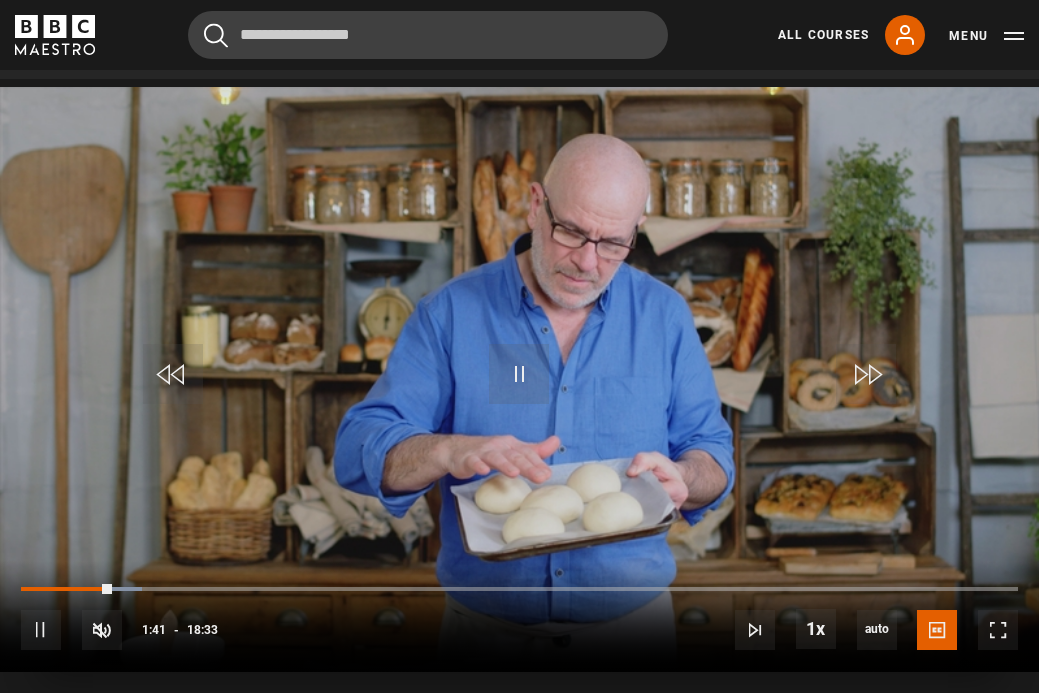 click on "10s Skip Back 10 seconds Pause 10s Skip Forward 10 seconds Loaded :  12.13% 01:09 01:41 Pause Unmute Current Time  1:41 - Duration  18:33
Richard Bertinet
Lesson 11
Burger buns
1x Playback Rate 2x 1.5x 1x , selected 0.5x auto Quality 360p 720p 1080p 2160p Auto , selected Captions captions off English  Captions , selected" at bounding box center [519, 616] 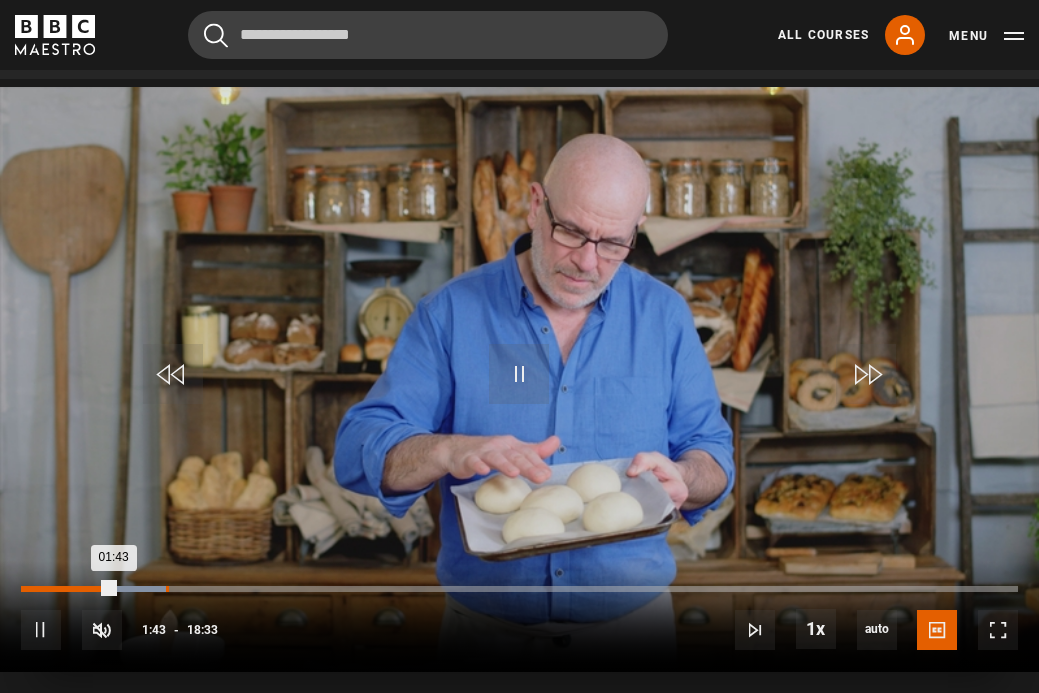 click on "Loaded :  14.82% 02:41 01:43" at bounding box center [519, 589] 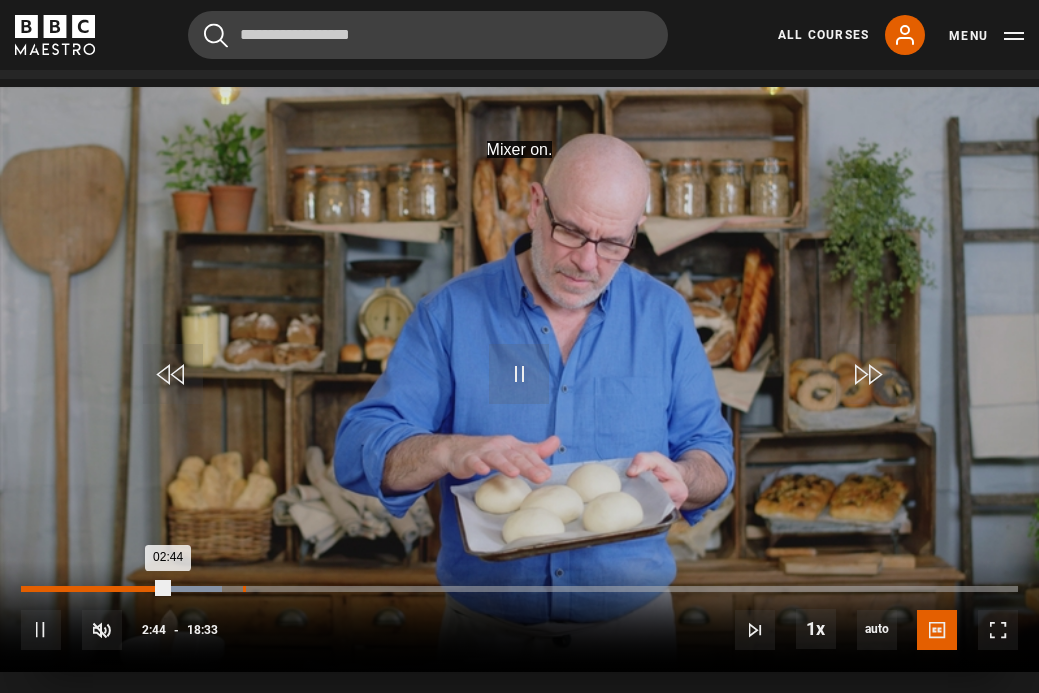 click on "Loaded :  20.22% 04:07 02:44" at bounding box center (519, 589) 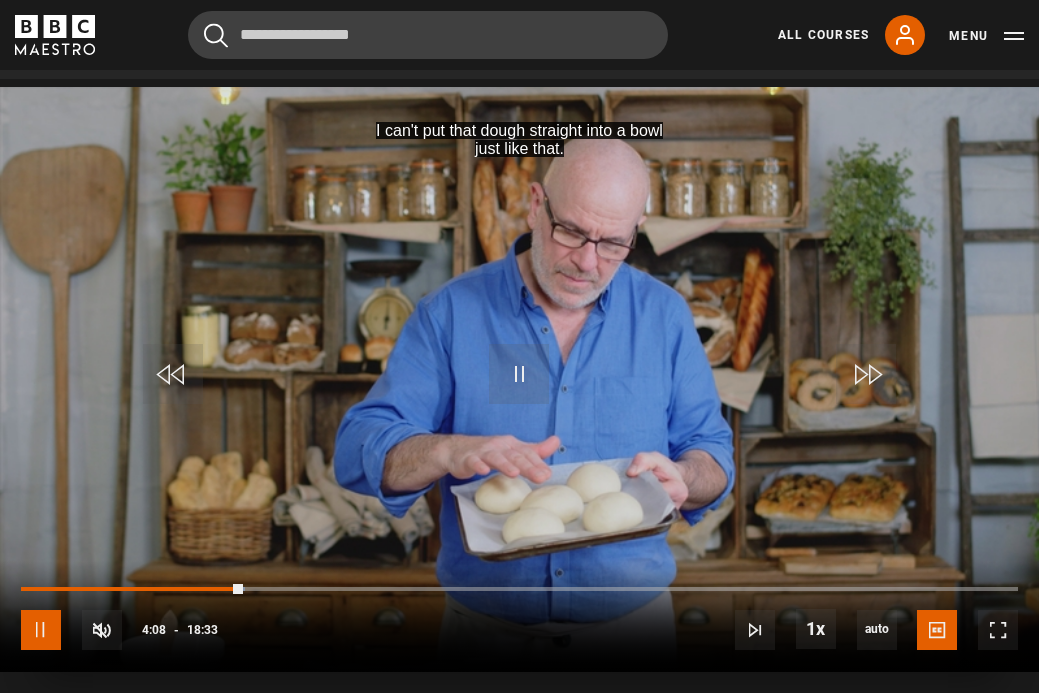 click at bounding box center (41, 630) 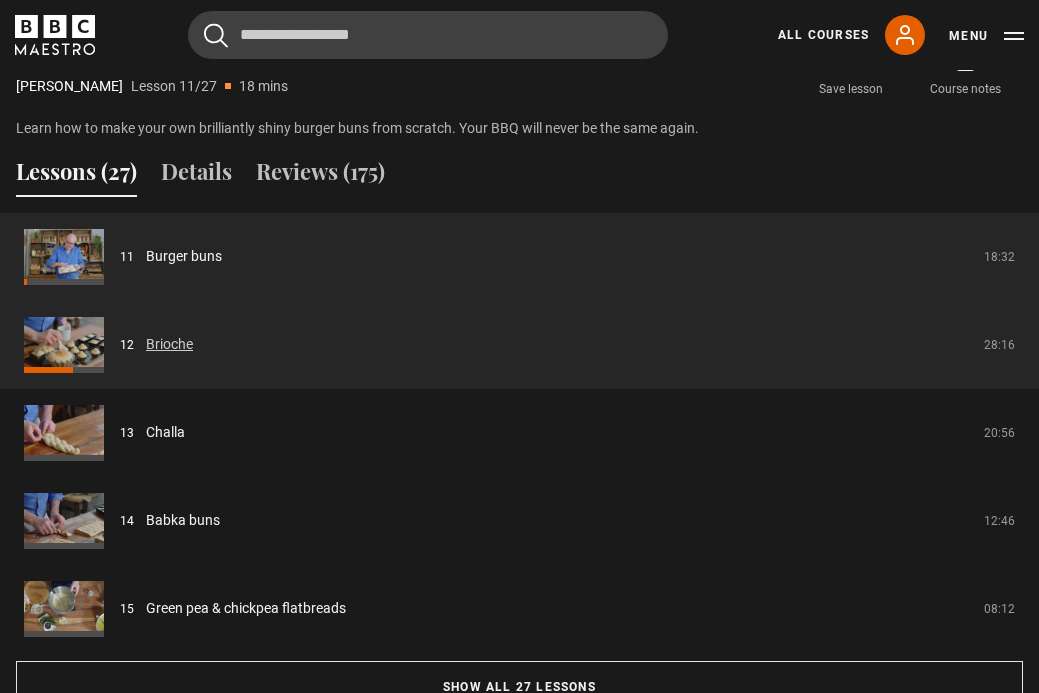 scroll, scrollTop: 1776, scrollLeft: 0, axis: vertical 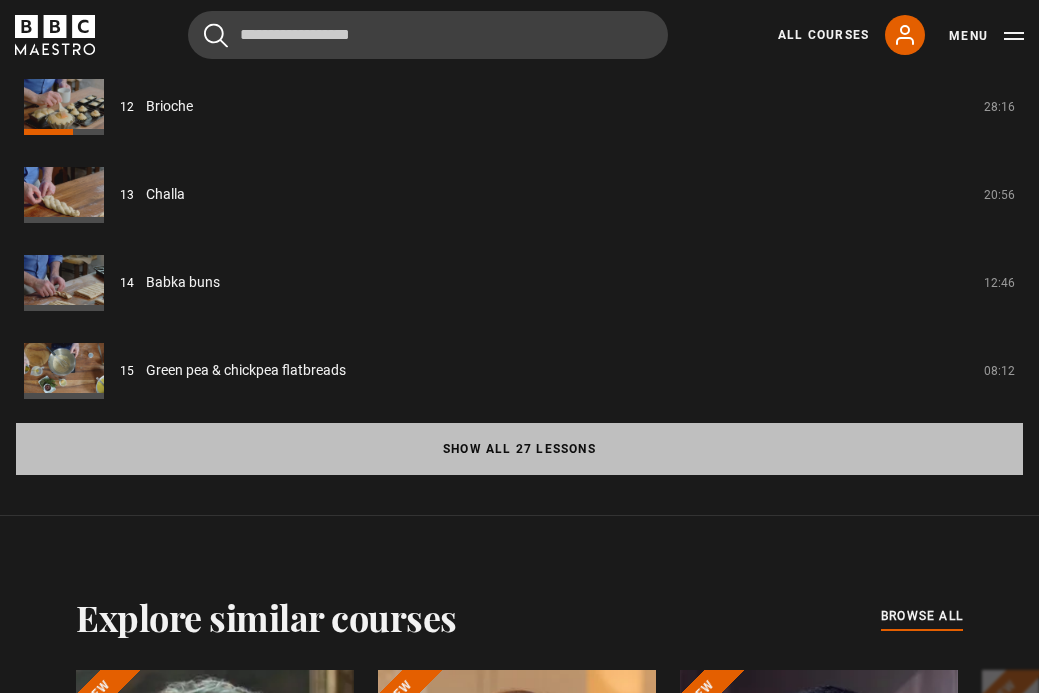 click on "Show all 27 lessons" at bounding box center [519, 449] 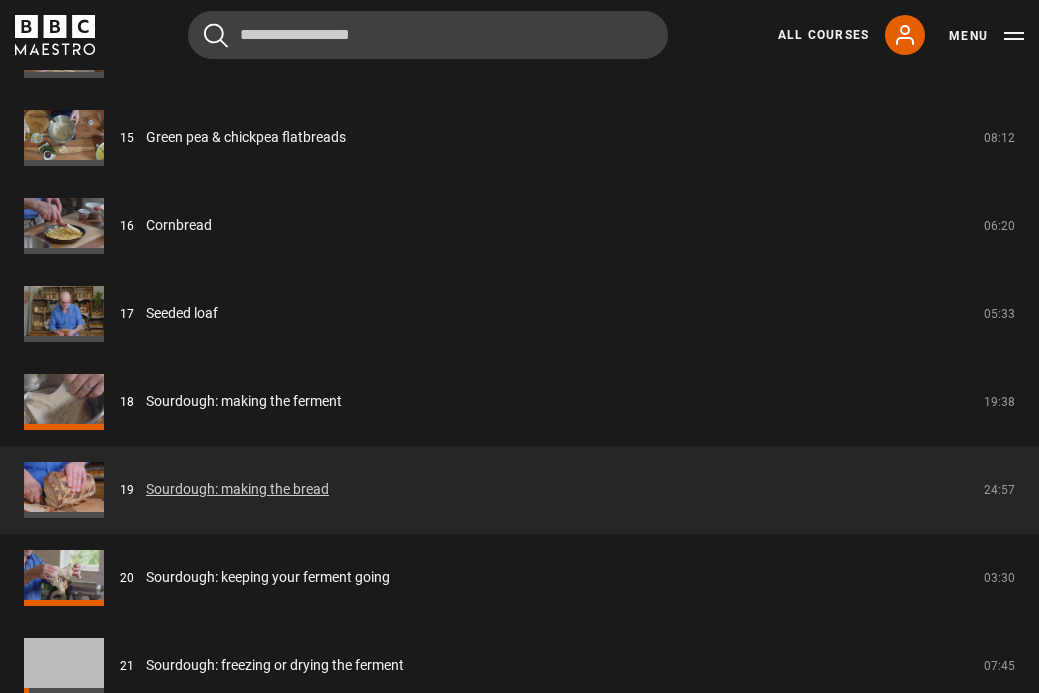 scroll, scrollTop: 3241, scrollLeft: 0, axis: vertical 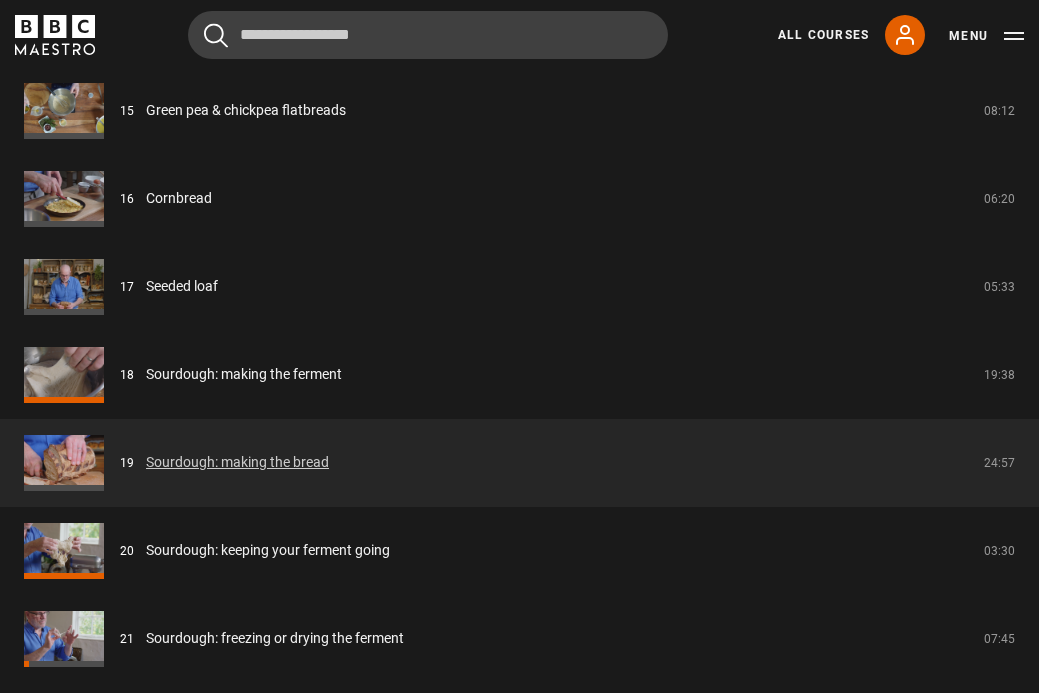 click on "Sourdough: making the bread" at bounding box center [237, 462] 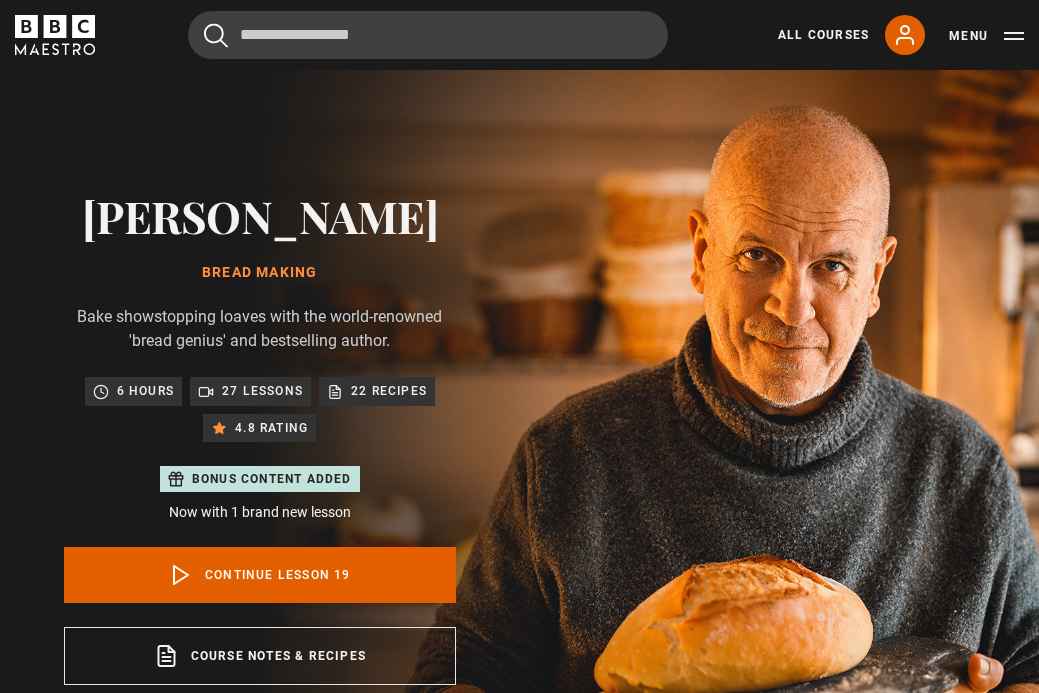 scroll, scrollTop: 804, scrollLeft: 0, axis: vertical 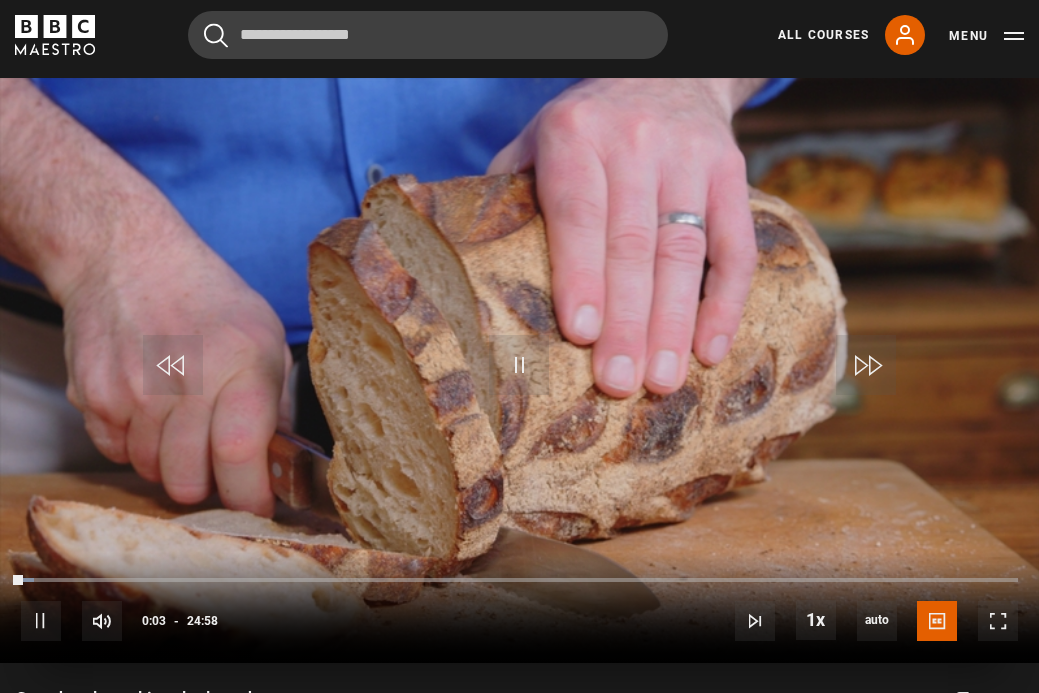 click on "10s Skip Back 10 seconds Pause 10s Skip Forward 10 seconds Loaded :  1.34% 00:03 Pause Mute Current Time  0:03 - Duration  24:58
[PERSON_NAME]
Lesson 19
Sourdough: making the bread
1x Playback Rate 2x 1.5x 1x , selected 0.5x auto Quality 360p 720p 1080p 2160p Auto , selected Captions captions off English  Captions , selected" at bounding box center (519, 607) 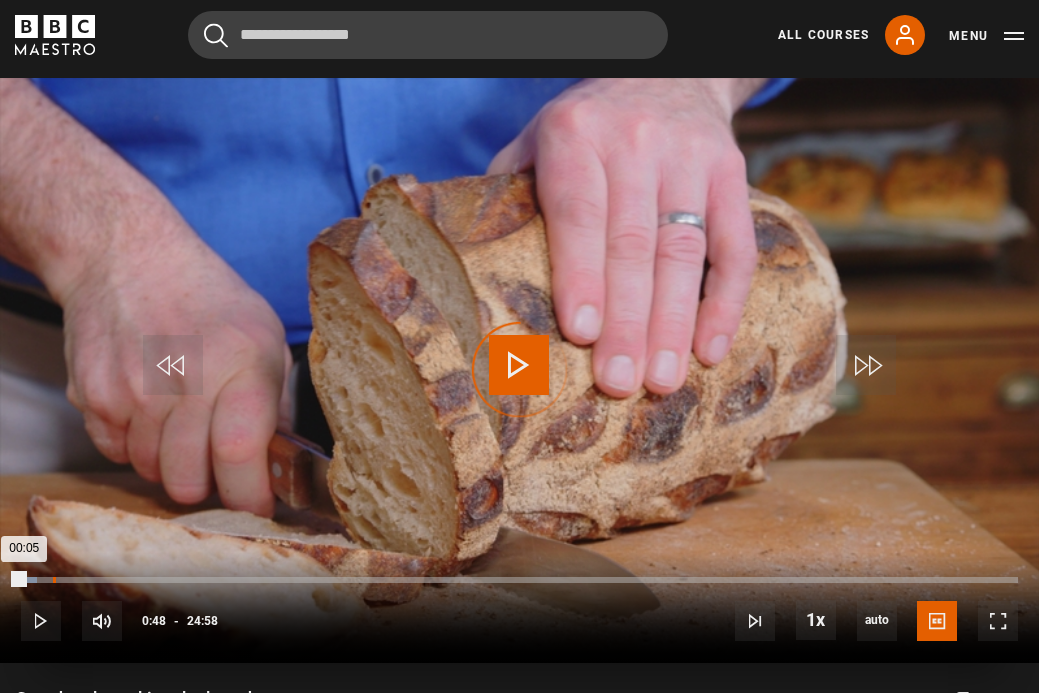 click on "00:48" at bounding box center (54, 580) 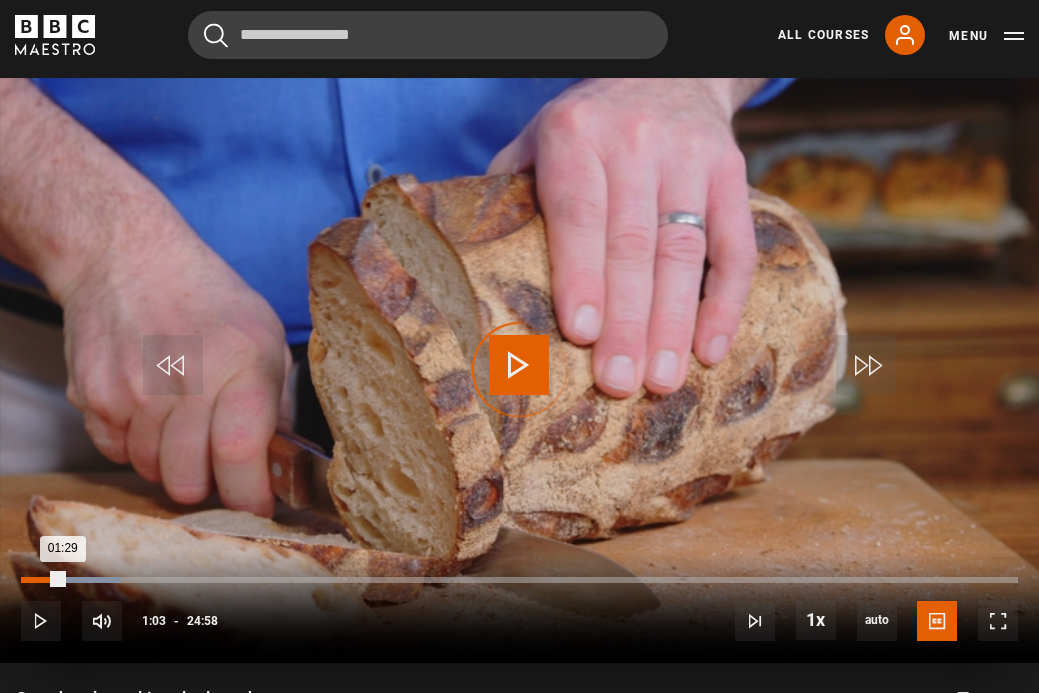 click on "Loaded :  10.01% 01:03 01:29" at bounding box center [519, 580] 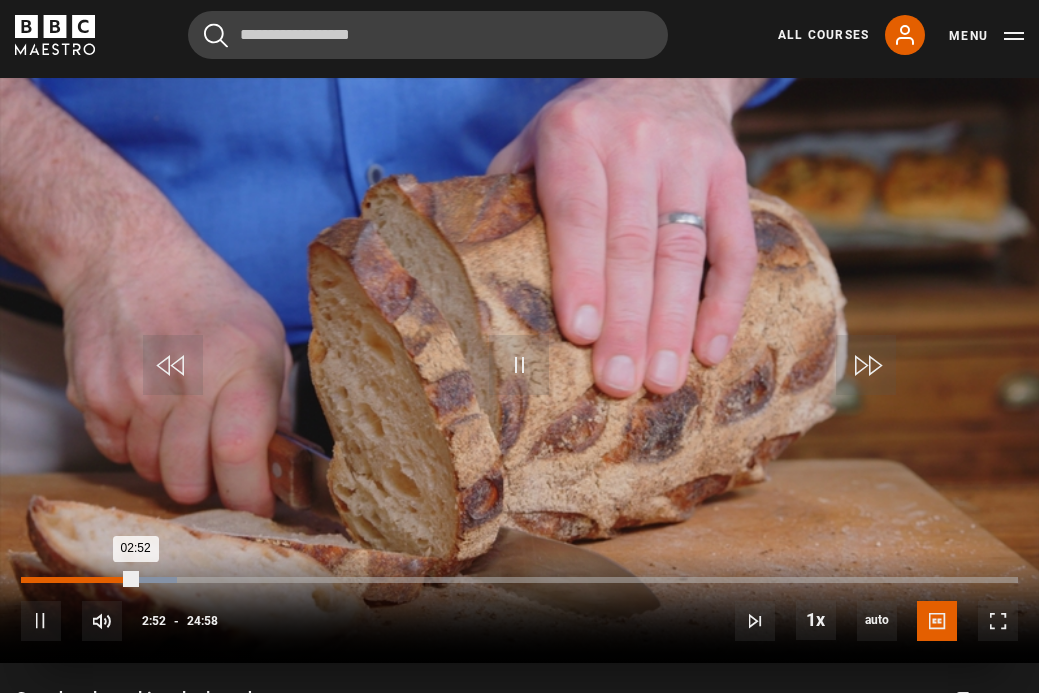 click on "02:52" at bounding box center [78, 580] 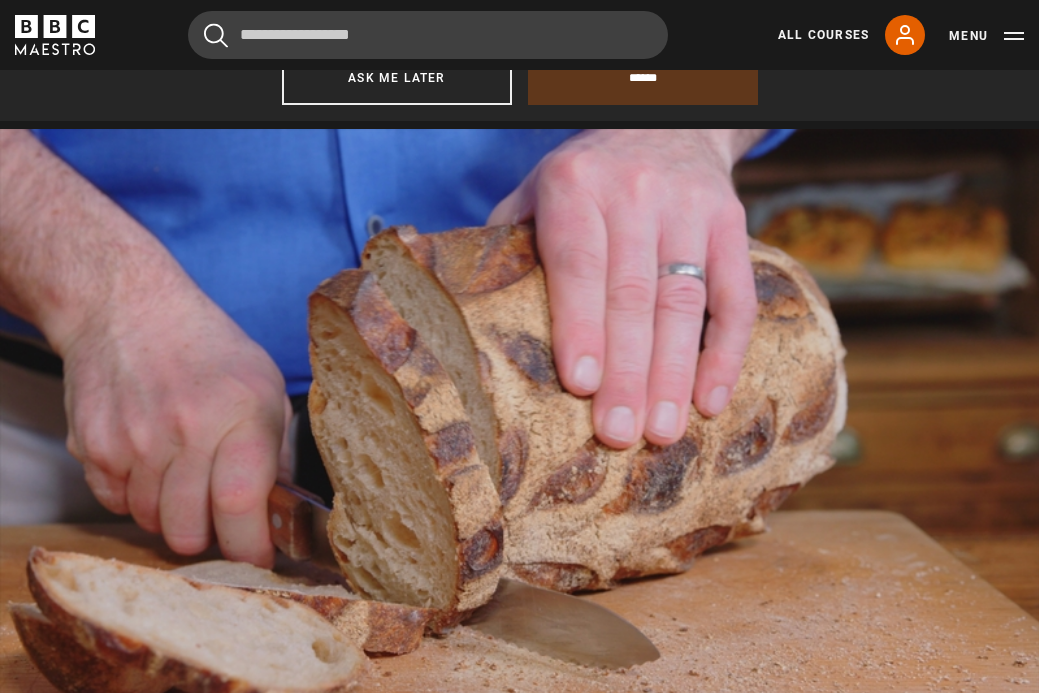 scroll, scrollTop: 1083, scrollLeft: 0, axis: vertical 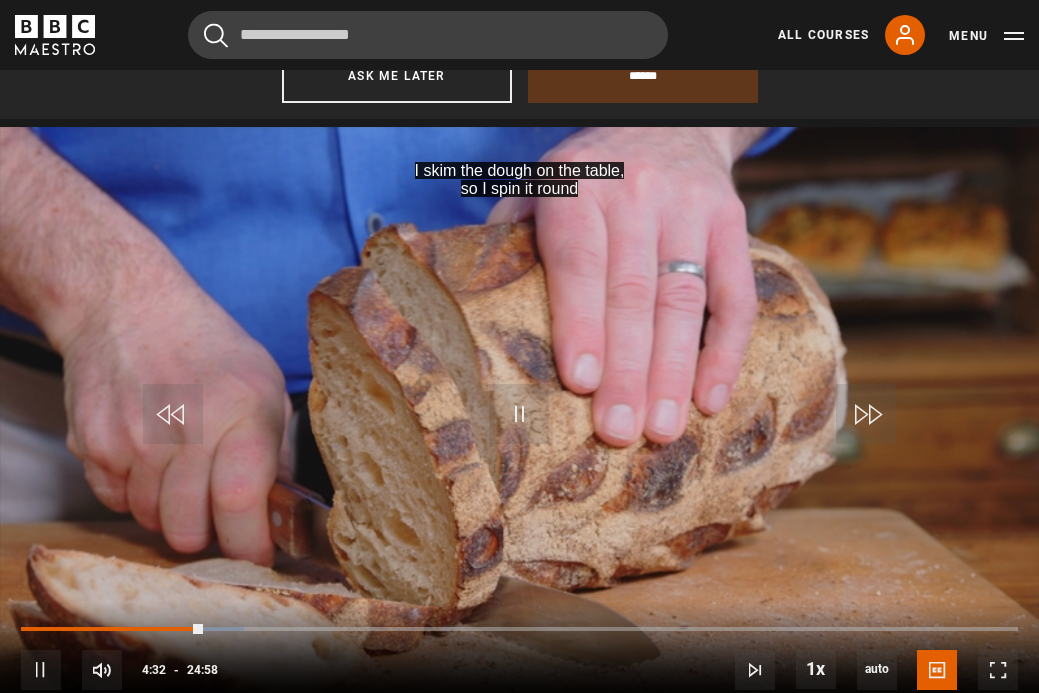 click on "10s Skip Back 10 seconds Pause 10s Skip Forward 10 seconds Loaded :  22.36% 04:03 04:32 Pause Mute Current Time  4:32 - Duration  24:58
[PERSON_NAME]
Lesson 19
Sourdough: making the bread
1x Playback Rate 2x 1.5x 1x , selected 0.5x auto Quality 360p 720p 1080p 2160p Auto , selected Captions captions off English  Captions , selected" at bounding box center [519, 656] 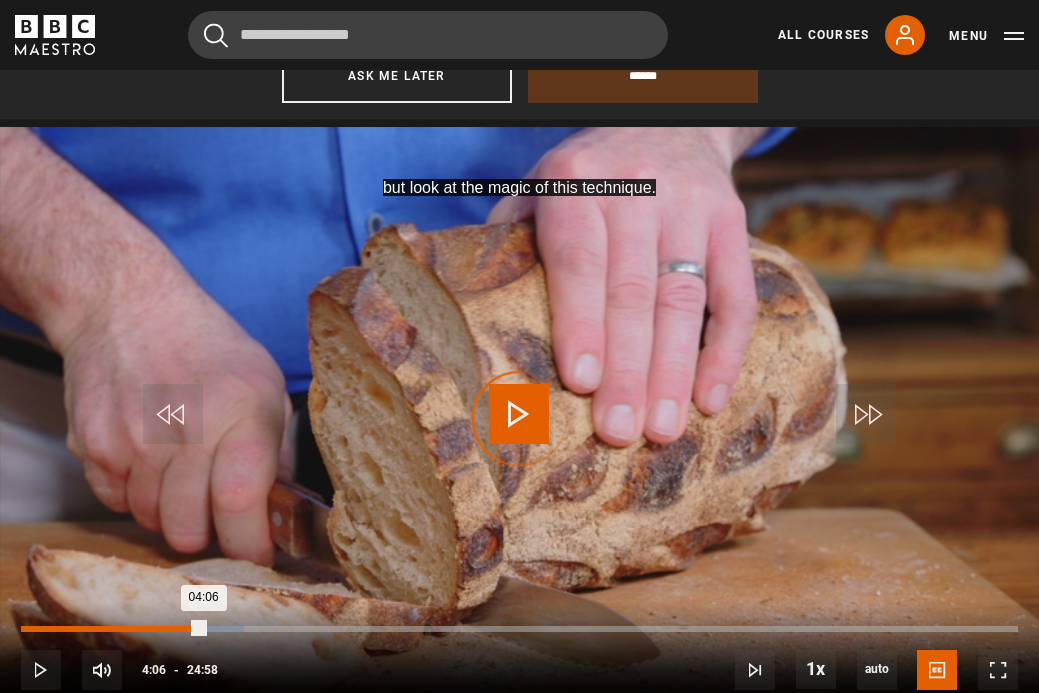 click on "Loaded :  22.36% 04:06 04:06" at bounding box center [519, 629] 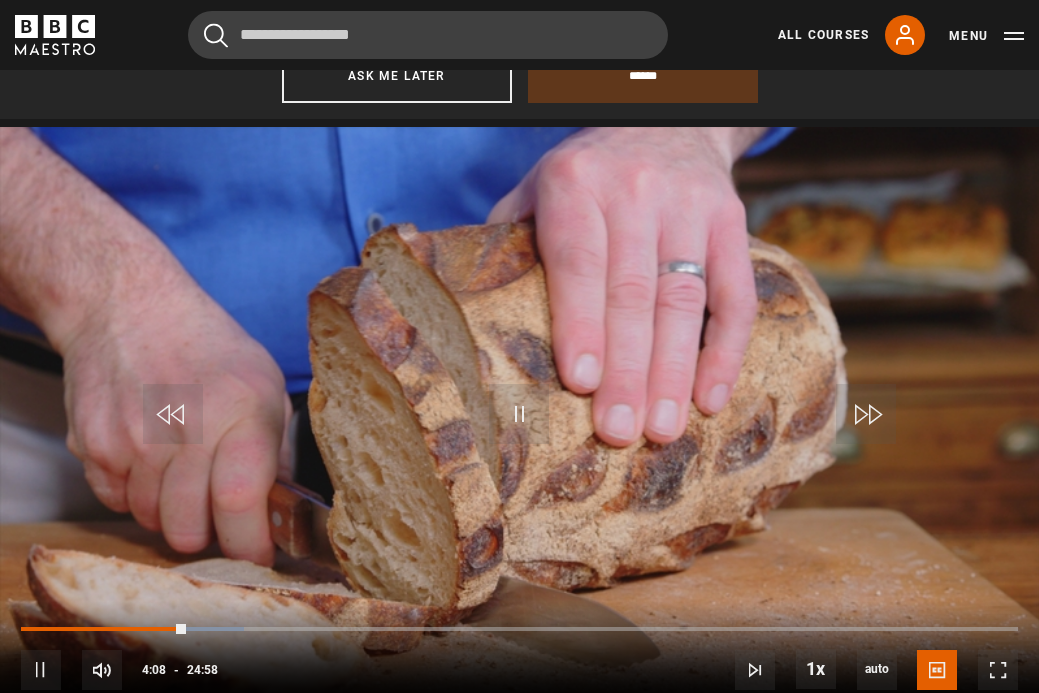 click on "10s Skip Back 10 seconds Pause 10s Skip Forward 10 seconds Loaded :  22.36% 03:40 04:08 Pause Mute Current Time  4:08 - Duration  24:58
[PERSON_NAME]
Lesson 19
Sourdough: making the bread
1x Playback Rate 2x 1.5x 1x , selected 0.5x auto Quality 360p 720p 1080p 2160p Auto , selected Captions captions off English  Captions , selected" at bounding box center [519, 656] 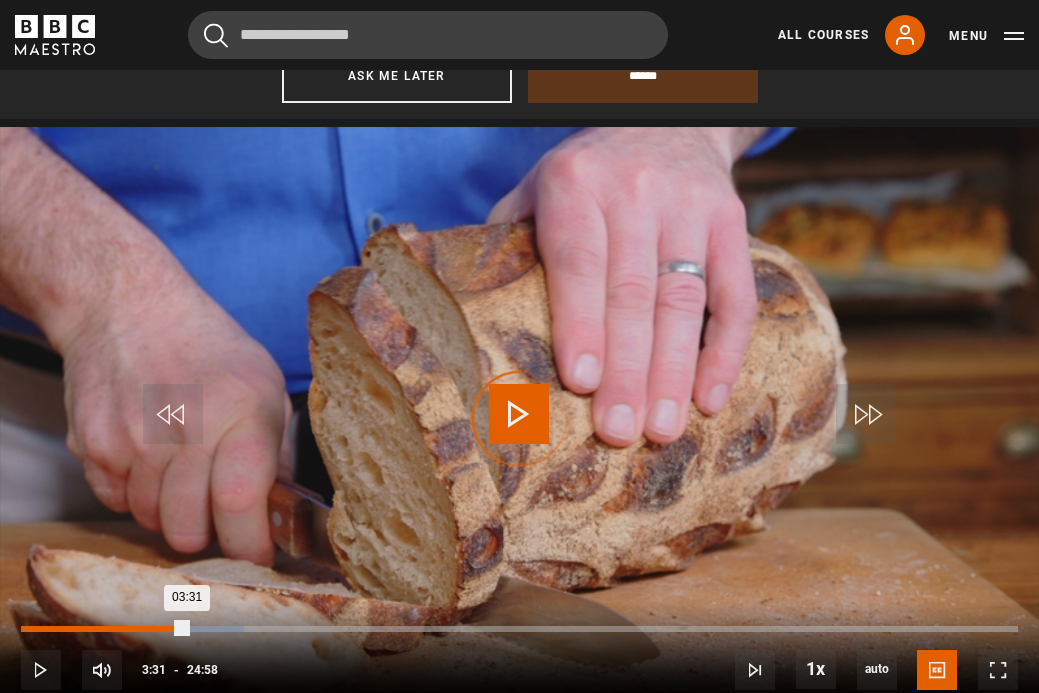 click on "03:31" at bounding box center [163, 629] 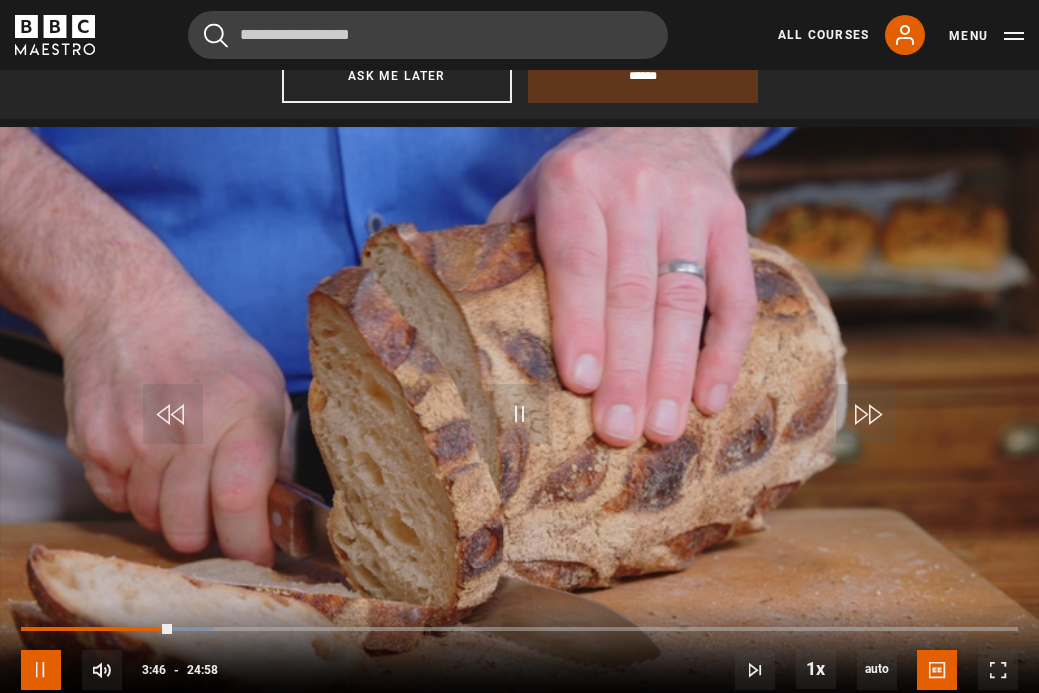 click at bounding box center [41, 670] 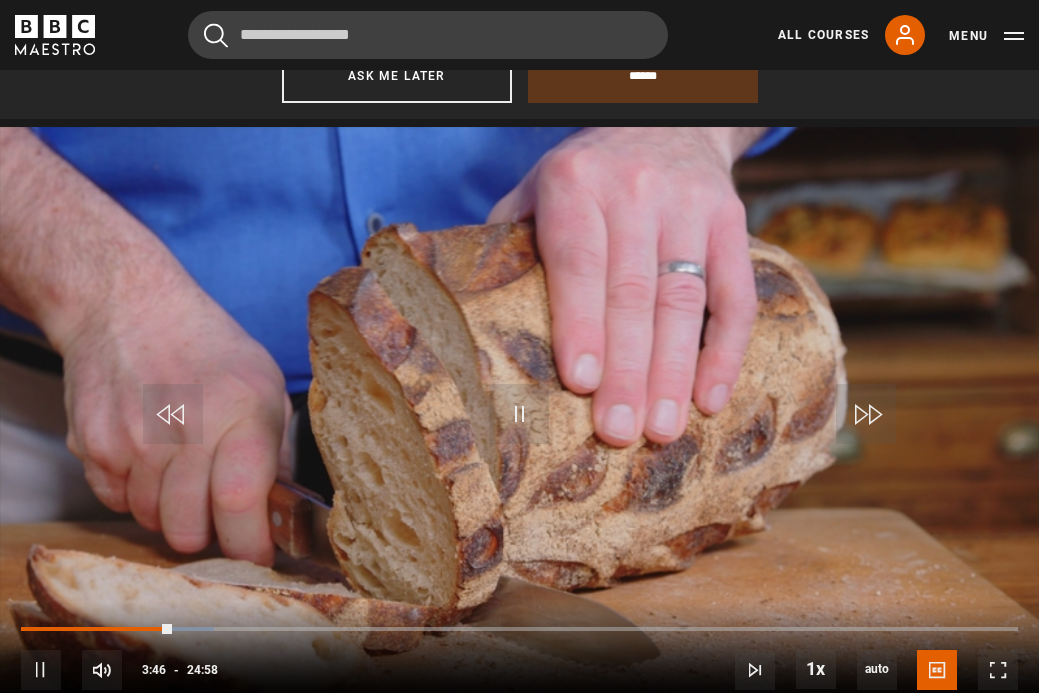 scroll, scrollTop: 1101, scrollLeft: 0, axis: vertical 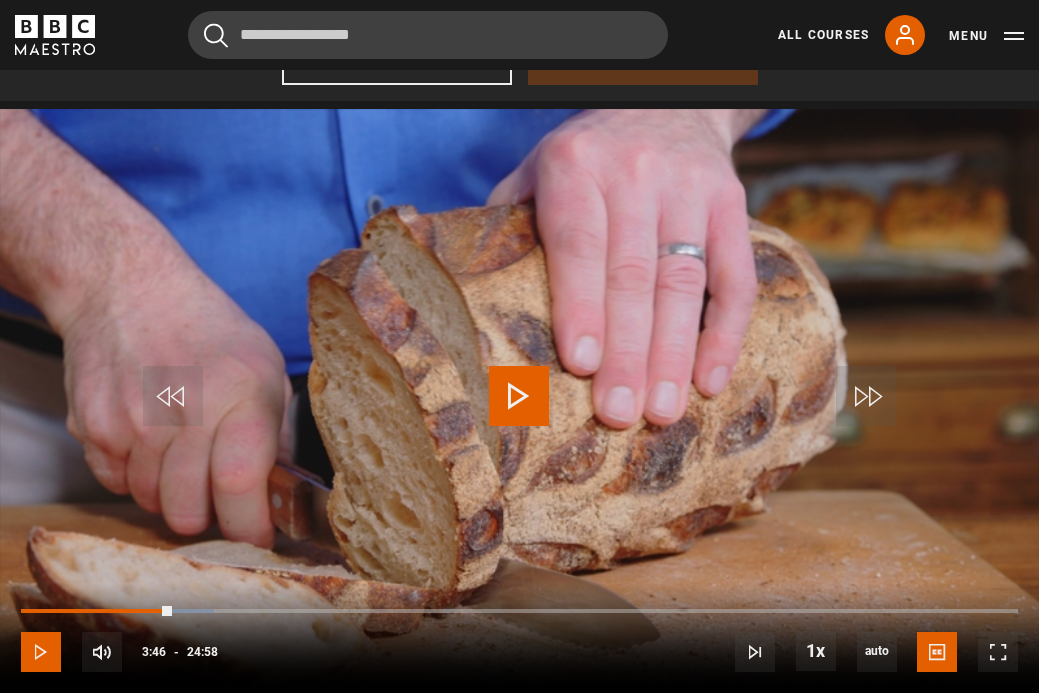 click at bounding box center [41, 652] 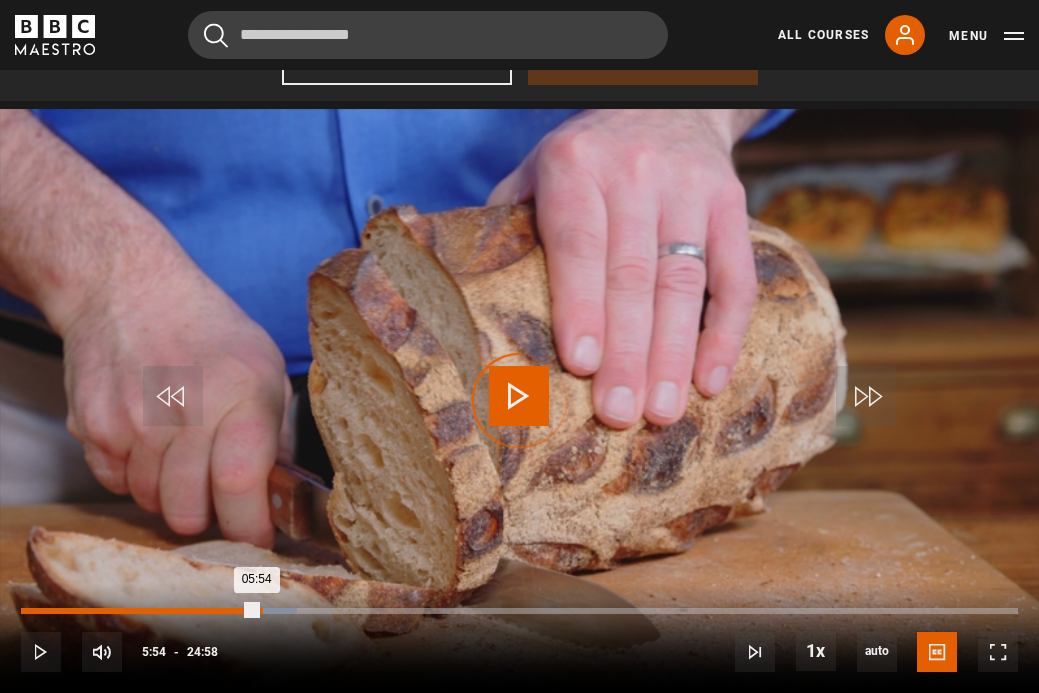 click on "Loaded :  27.70% 05:59 05:54" at bounding box center [519, 611] 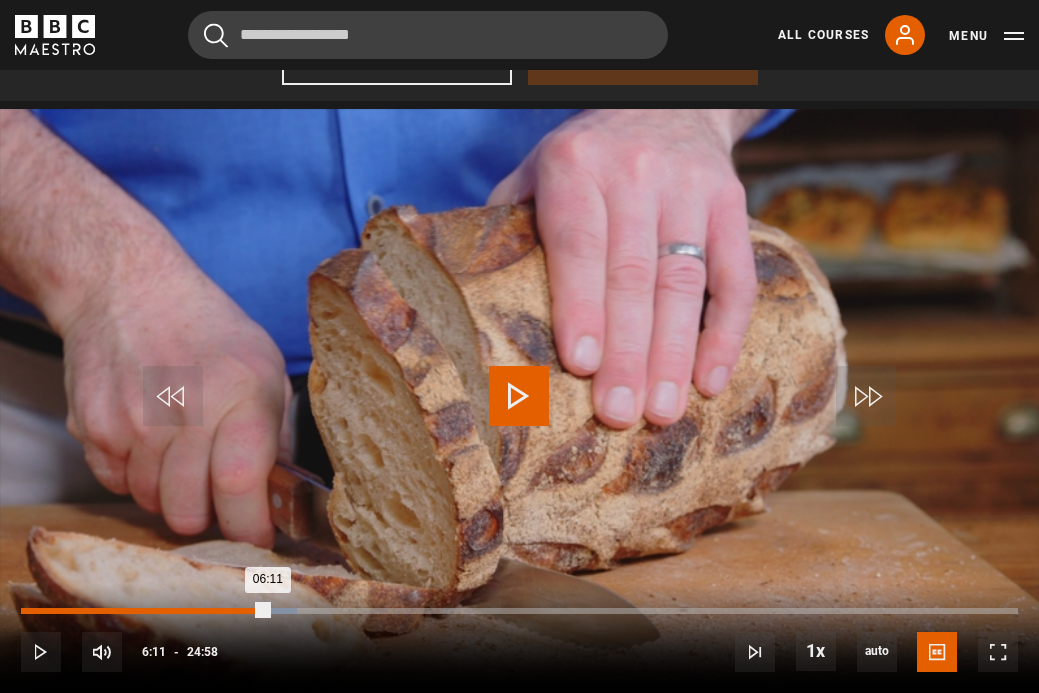 click on "Loaded :  27.70% 06:11 06:11" at bounding box center (519, 611) 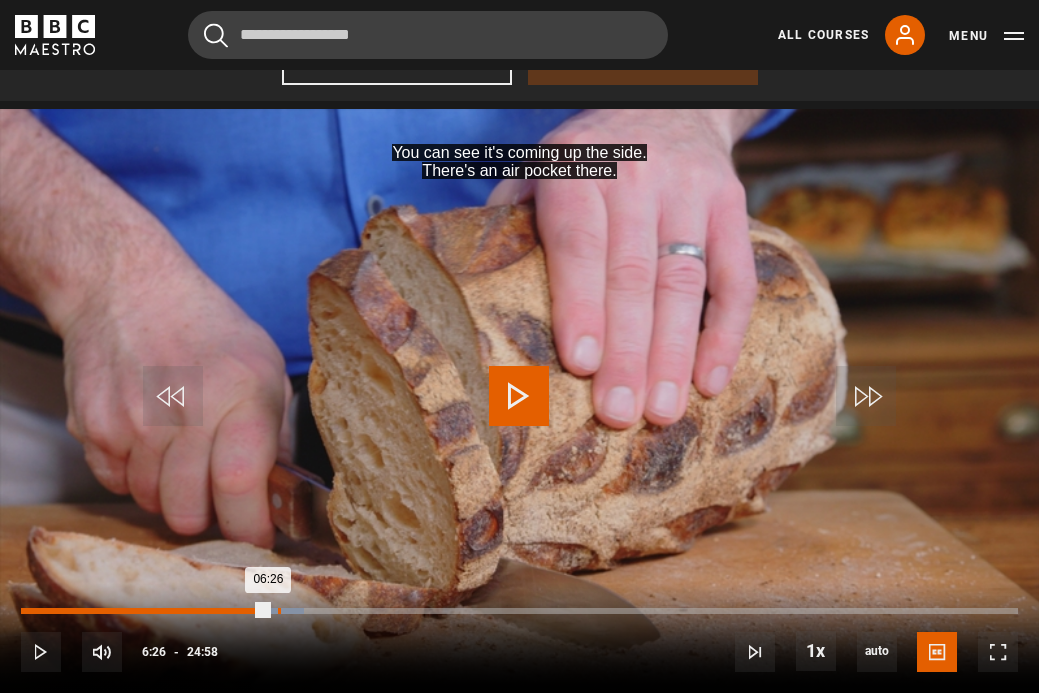 click on "06:26" at bounding box center (279, 611) 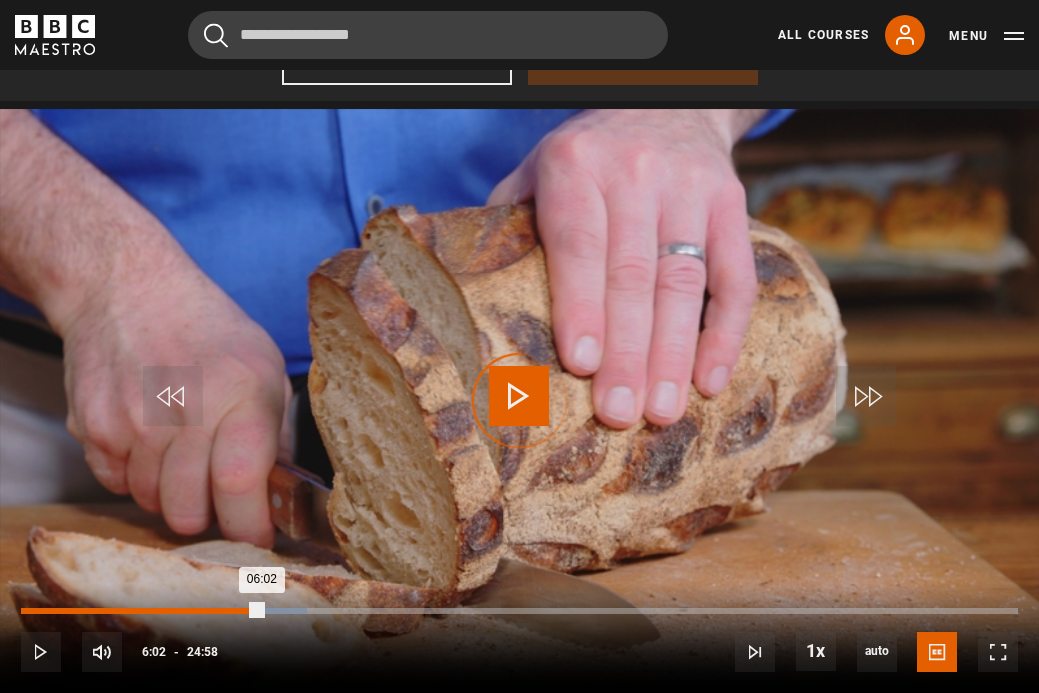 click on "Loaded :  28.70% 06:02 06:02" at bounding box center [519, 611] 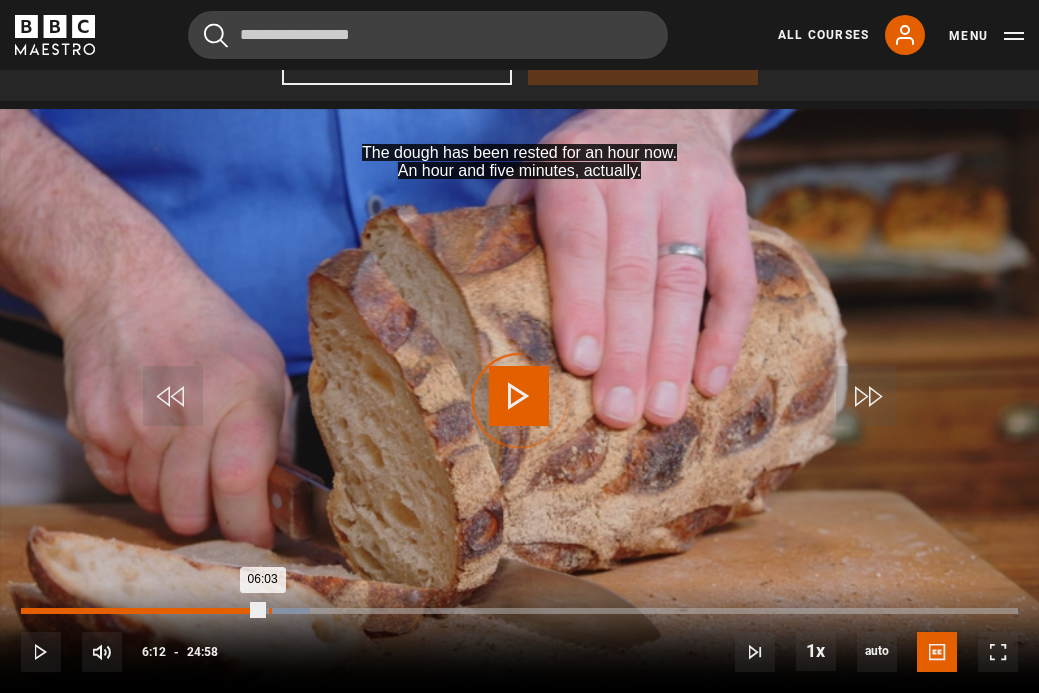 click on "06:12" at bounding box center (270, 611) 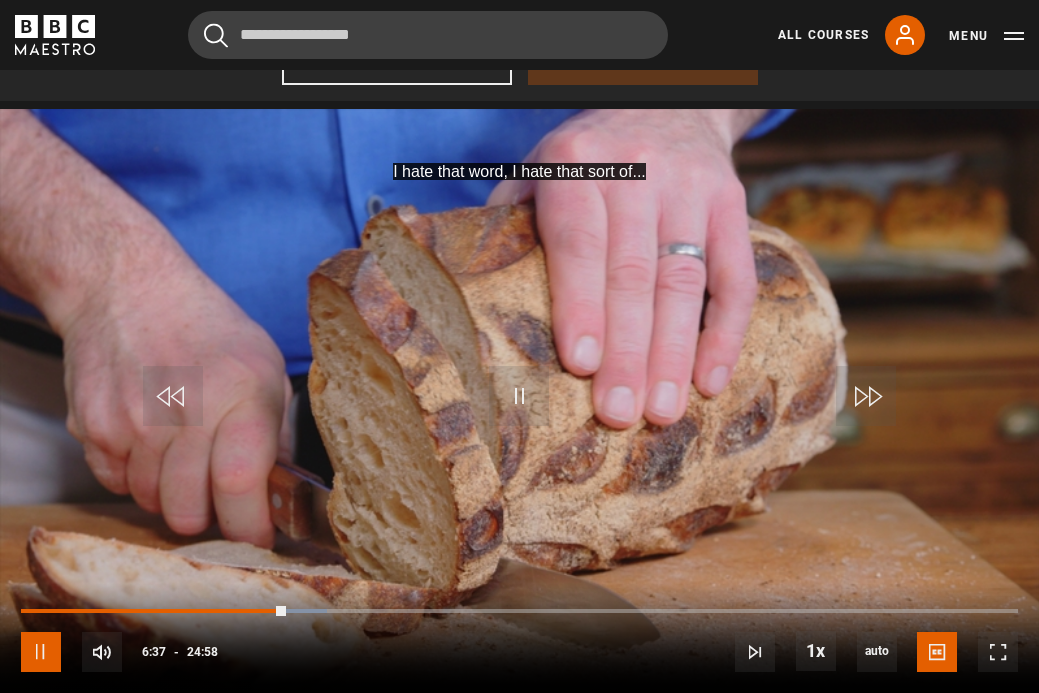click at bounding box center (41, 652) 